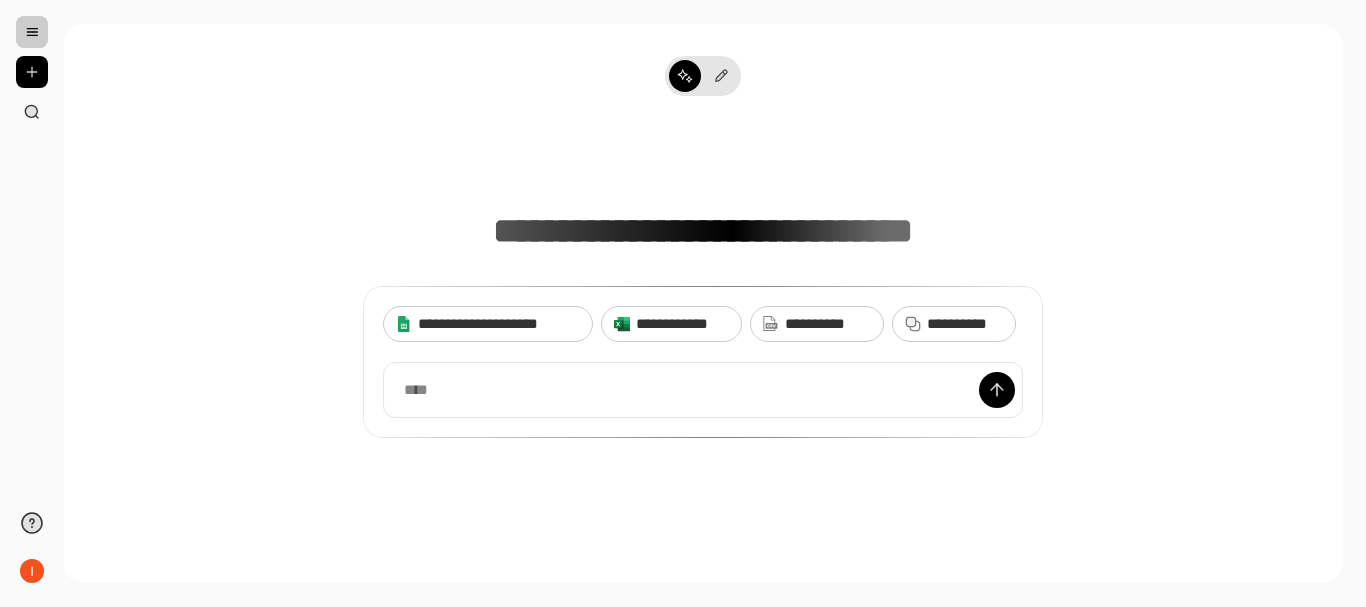 scroll, scrollTop: 0, scrollLeft: 0, axis: both 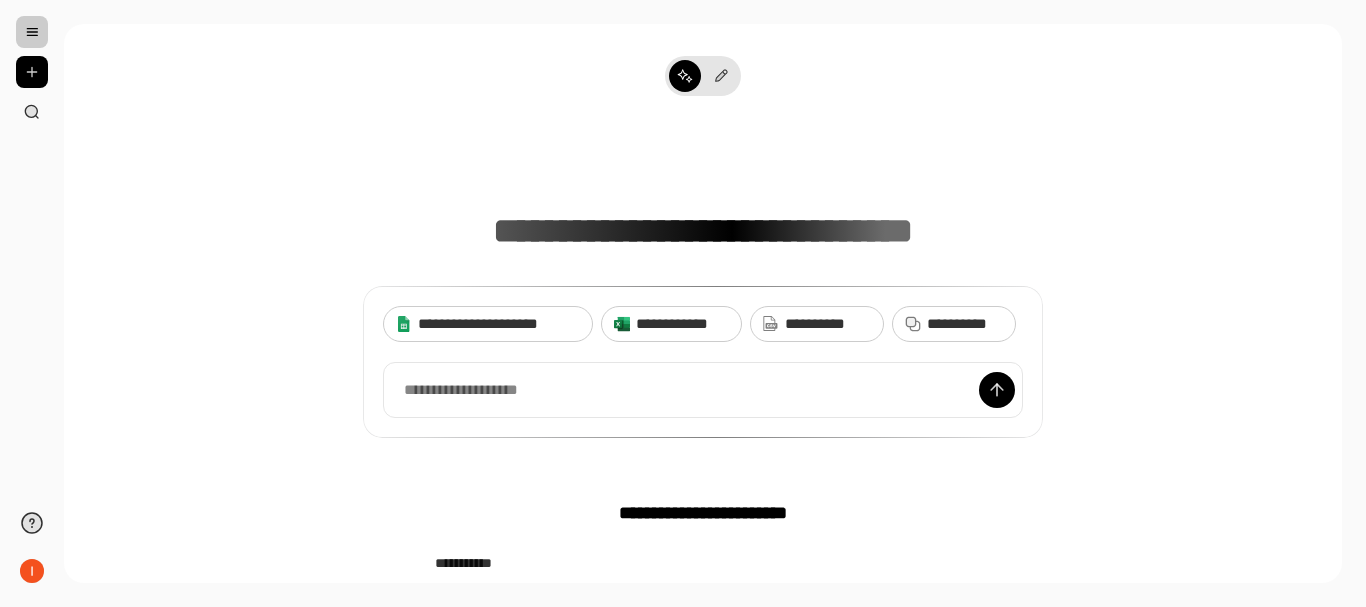 type 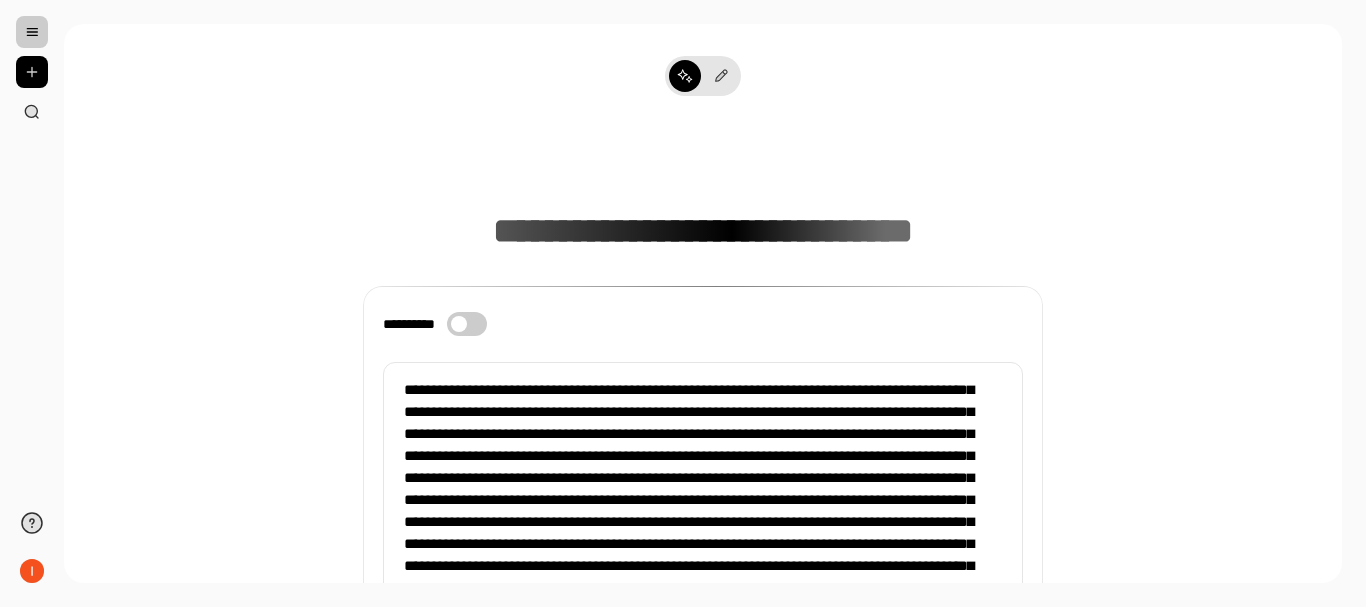 scroll, scrollTop: 279, scrollLeft: 0, axis: vertical 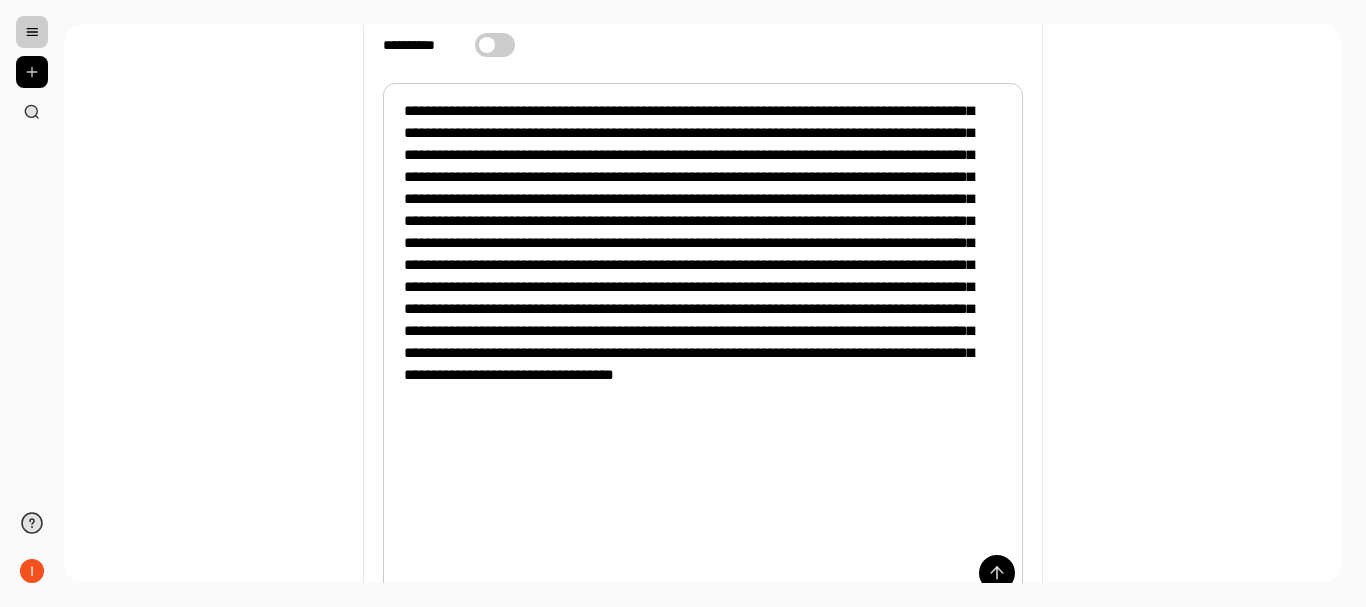 click at bounding box center (703, 342) 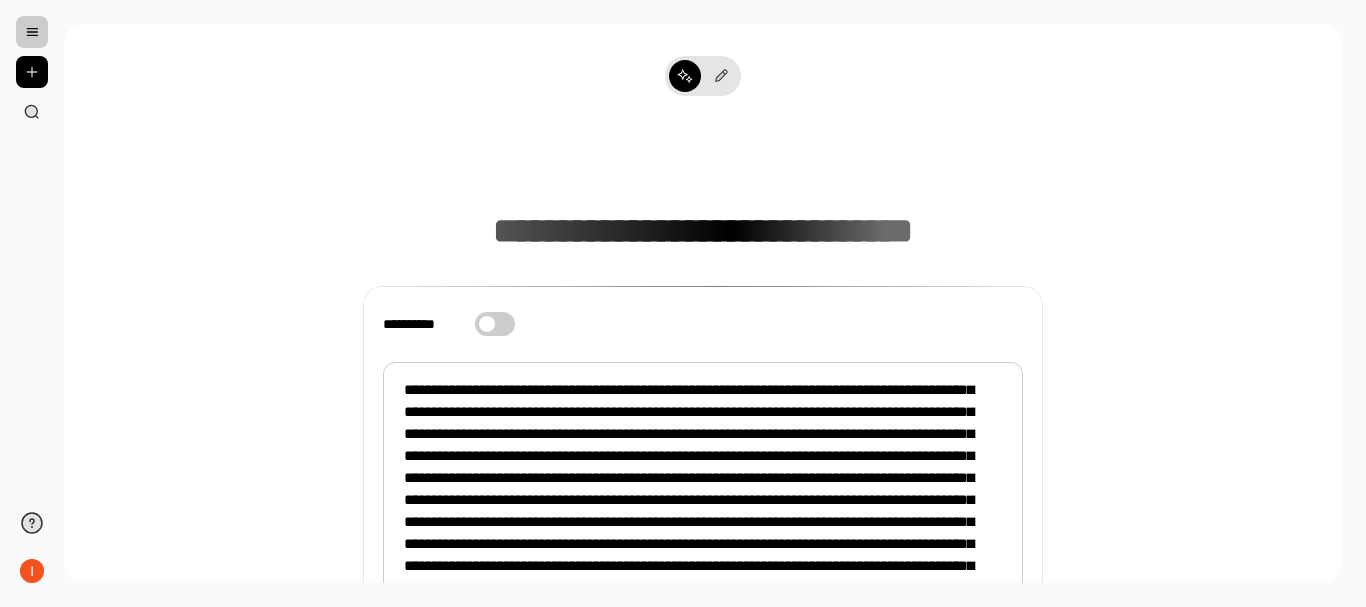 click at bounding box center [703, 621] 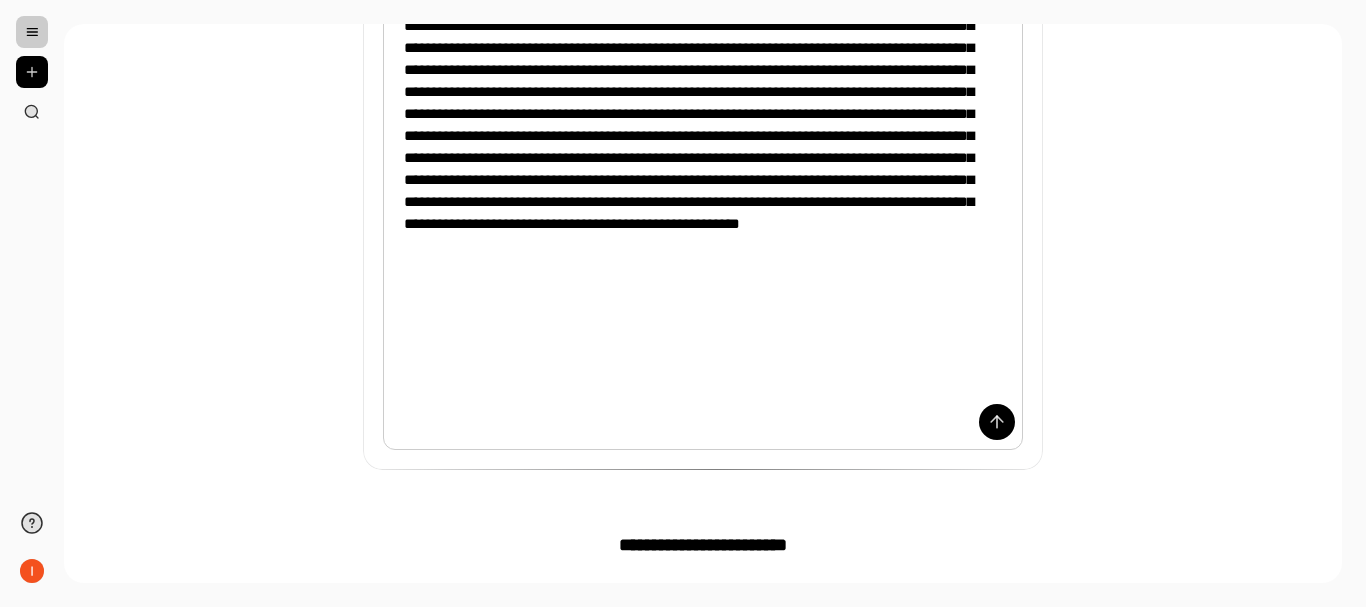 scroll, scrollTop: 431, scrollLeft: 0, axis: vertical 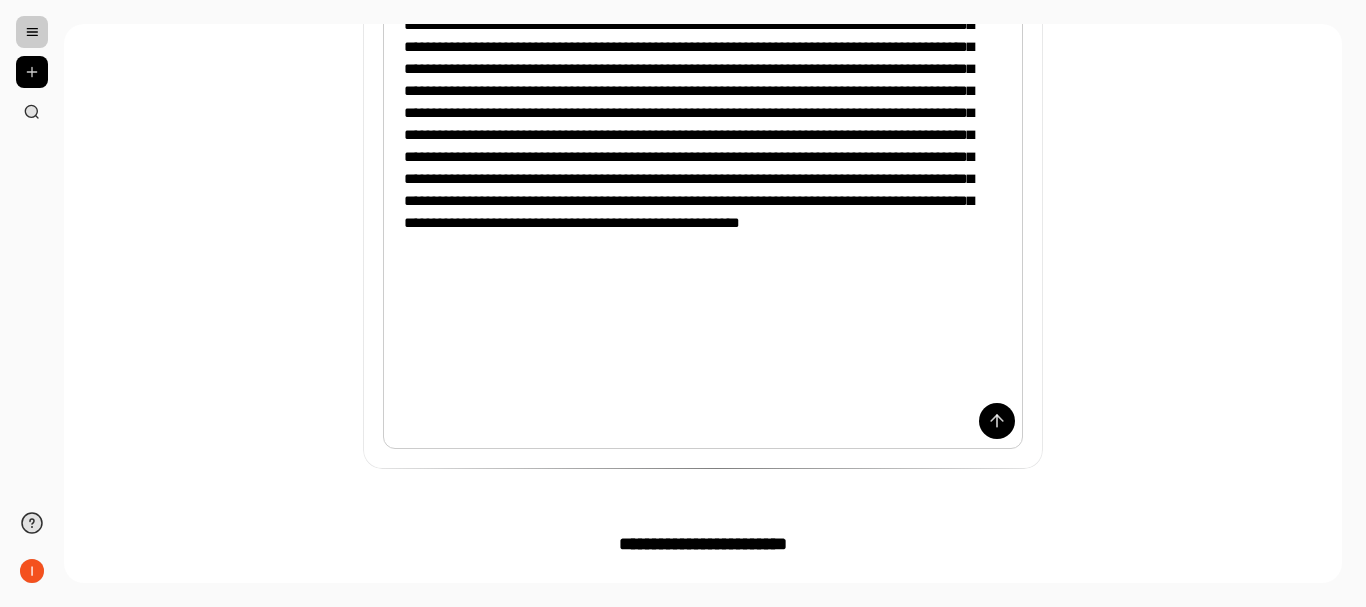click at bounding box center [703, 190] 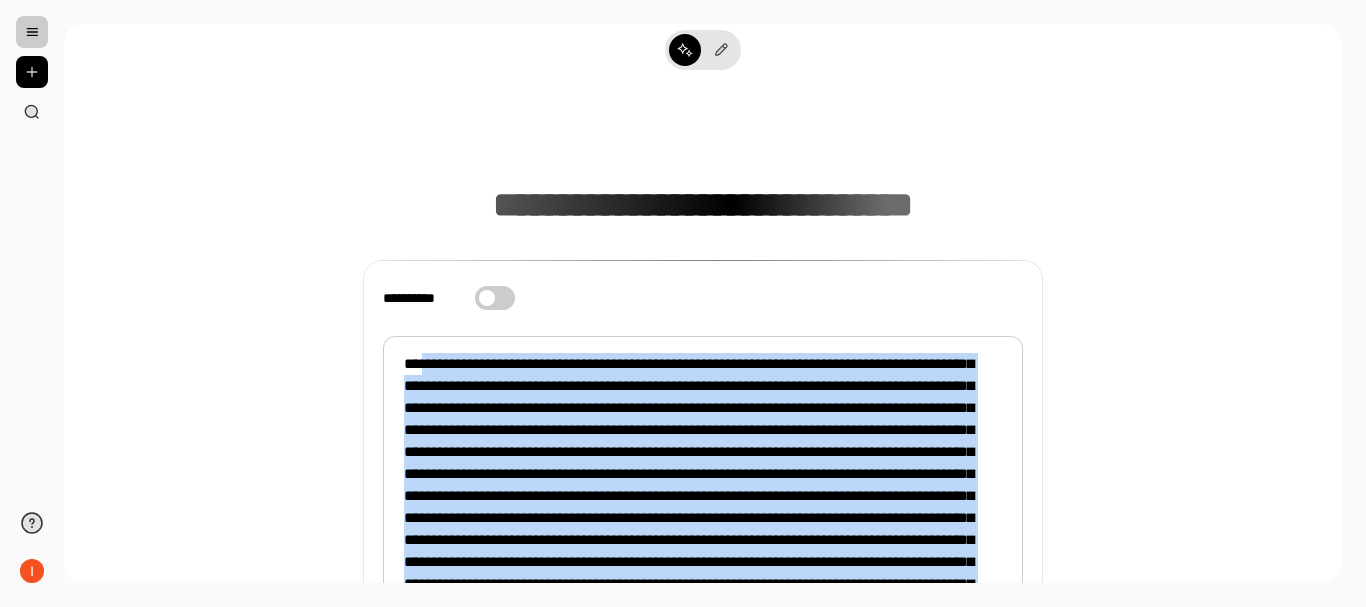 scroll, scrollTop: 0, scrollLeft: 0, axis: both 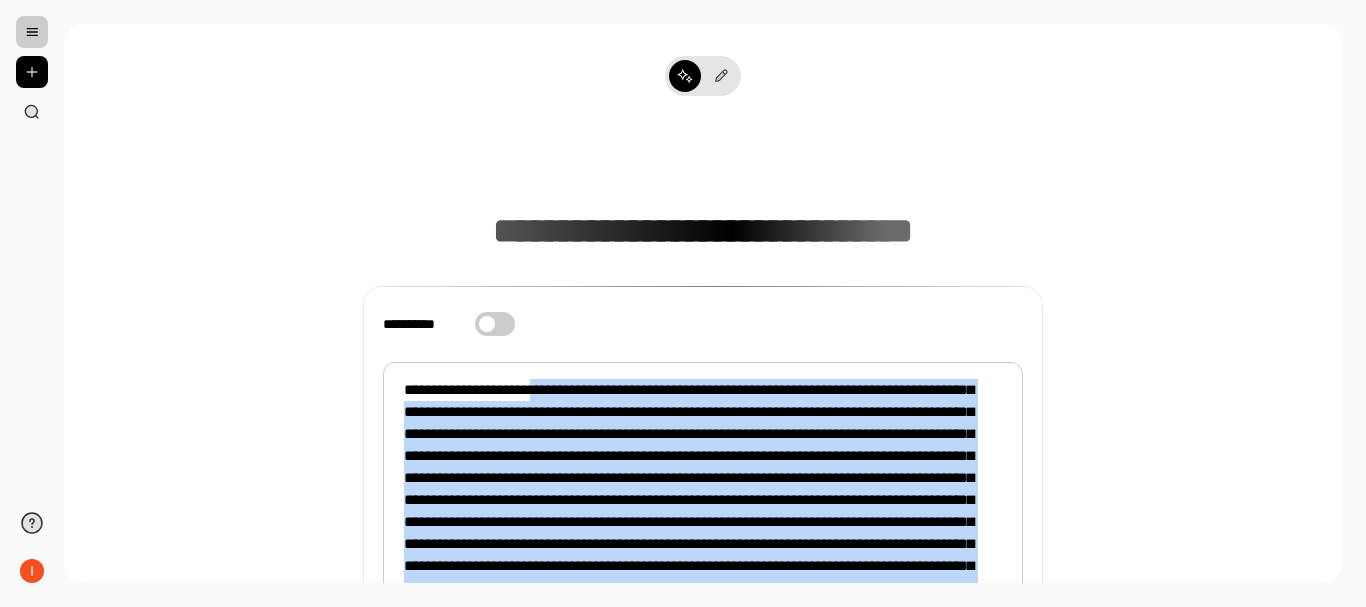 drag, startPoint x: 725, startPoint y: 416, endPoint x: 555, endPoint y: 379, distance: 173.97989 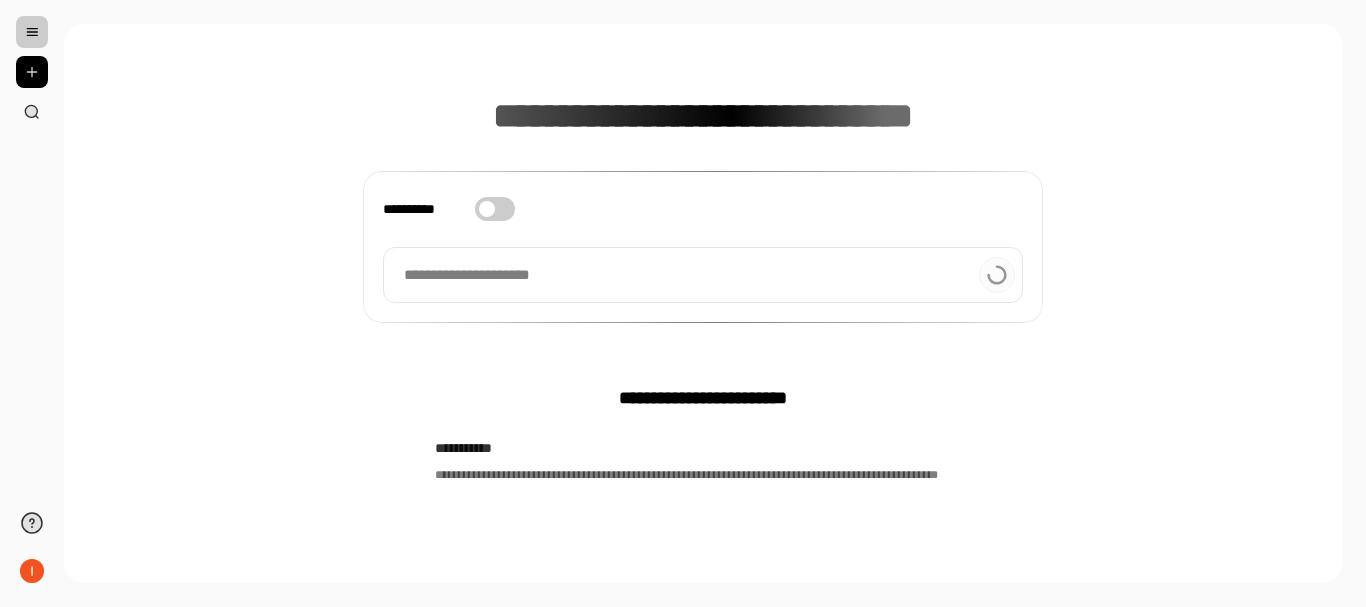 scroll, scrollTop: 119, scrollLeft: 0, axis: vertical 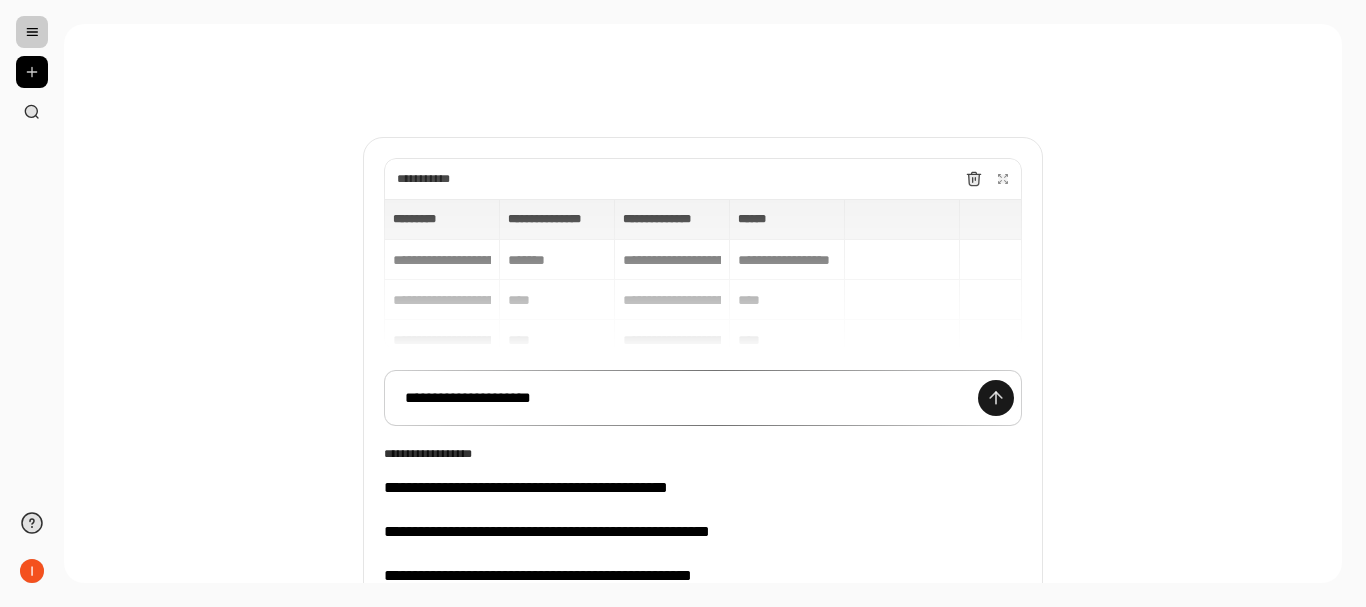 click at bounding box center [996, 398] 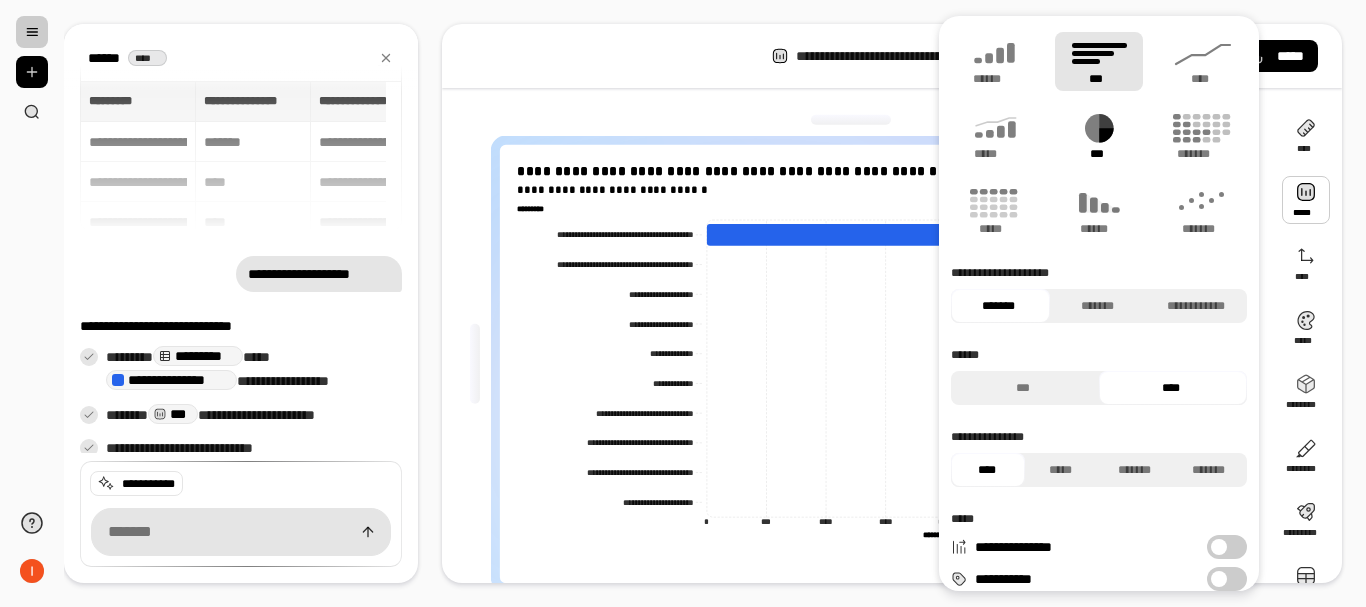 click 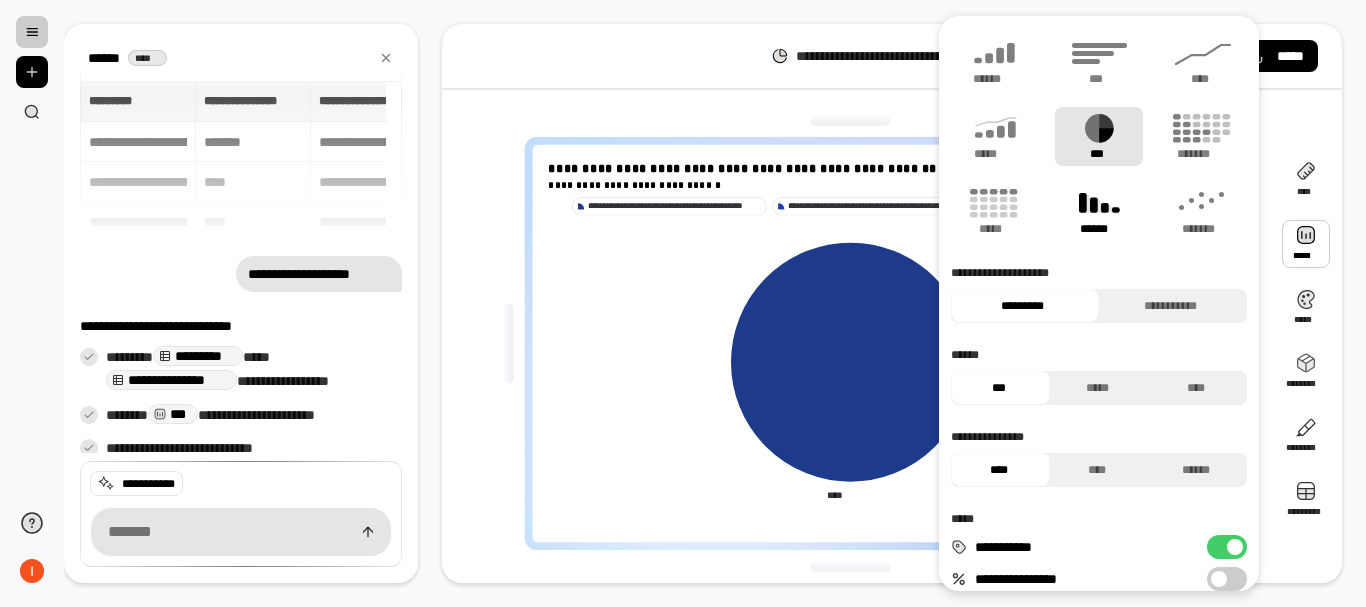 click 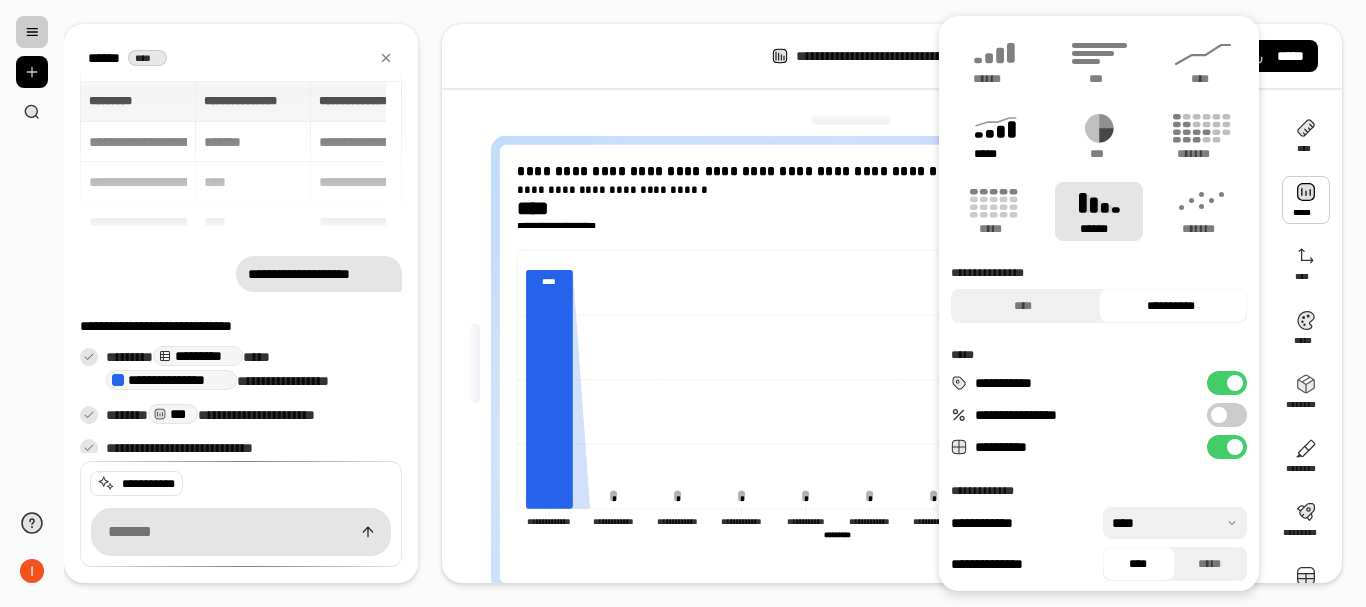 click on "*****" at bounding box center [994, 154] 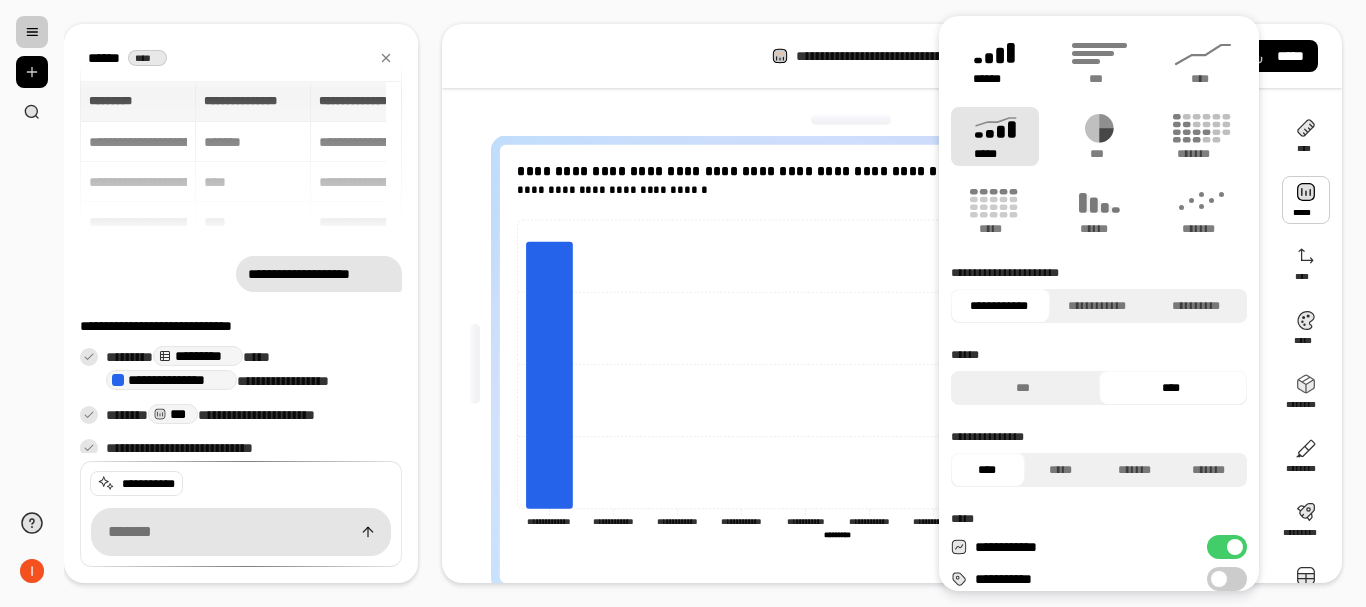 click 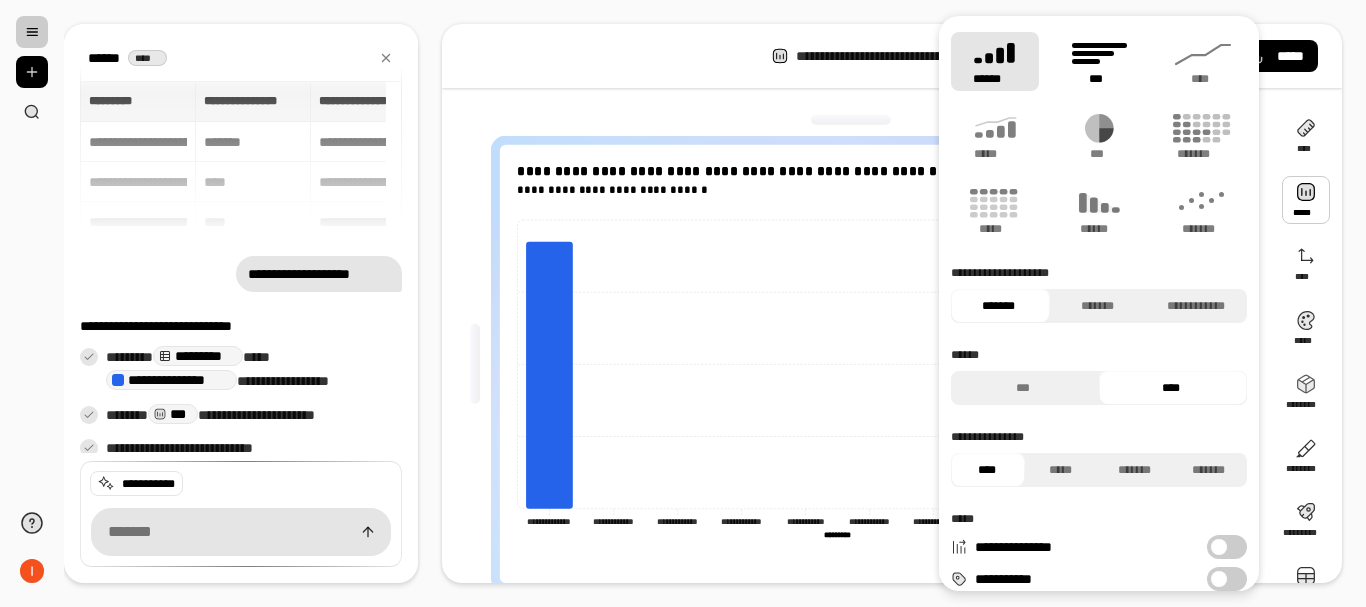 click 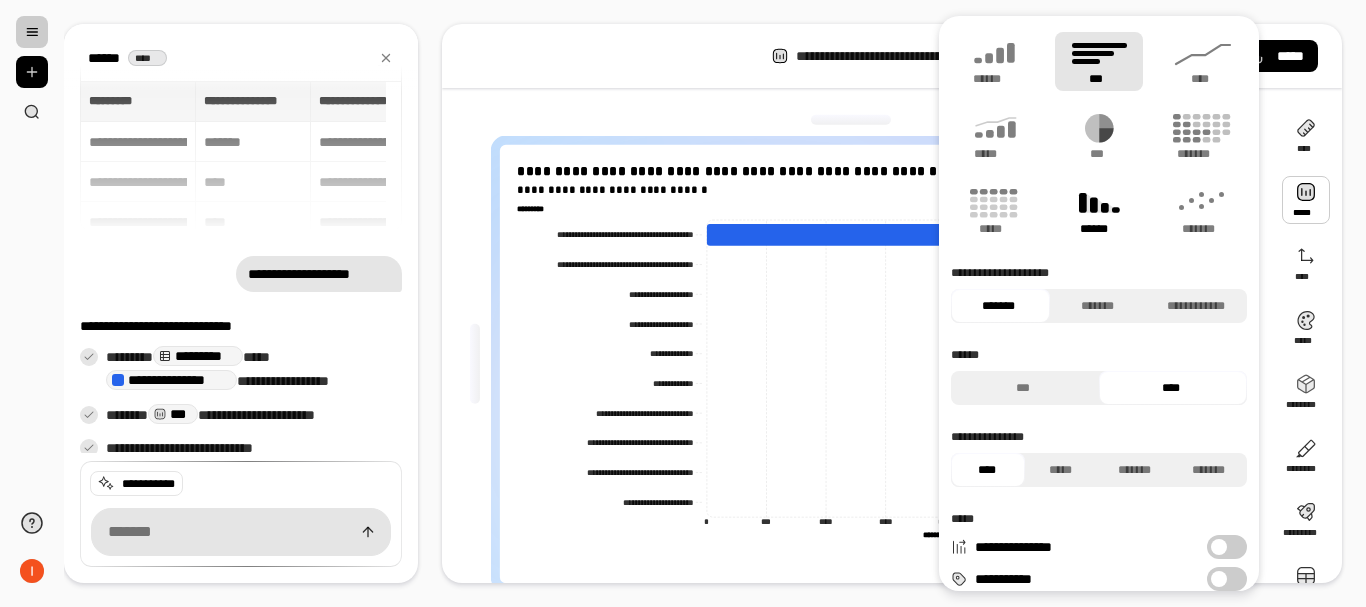 click 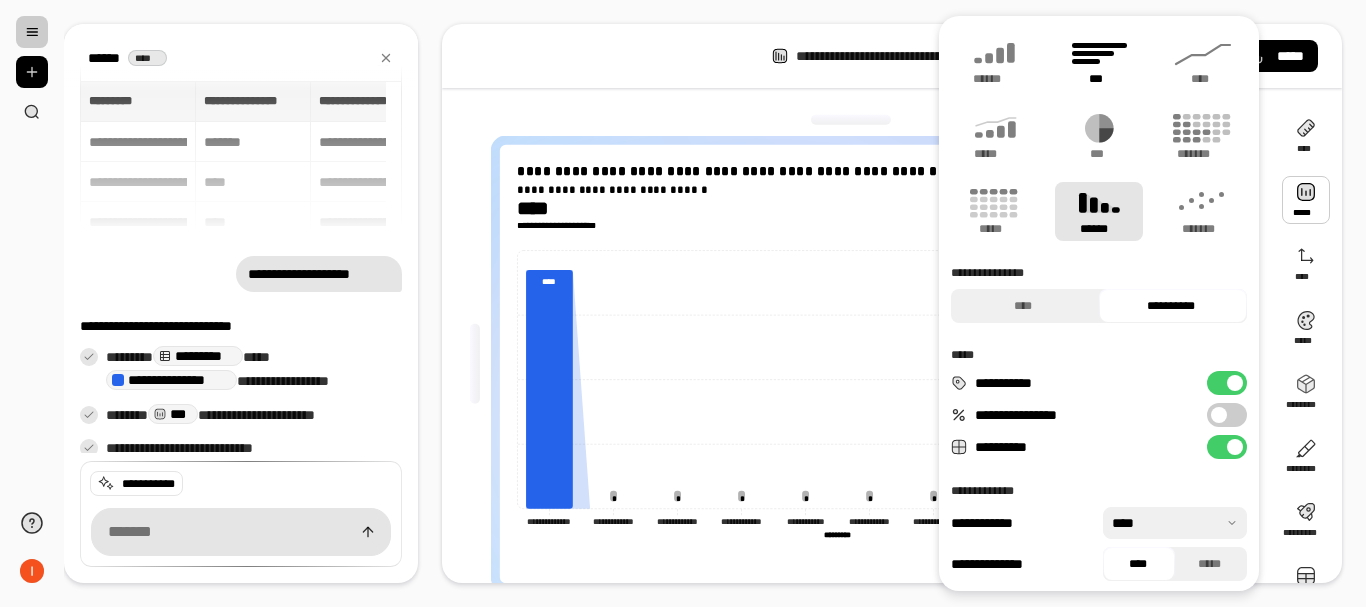 click 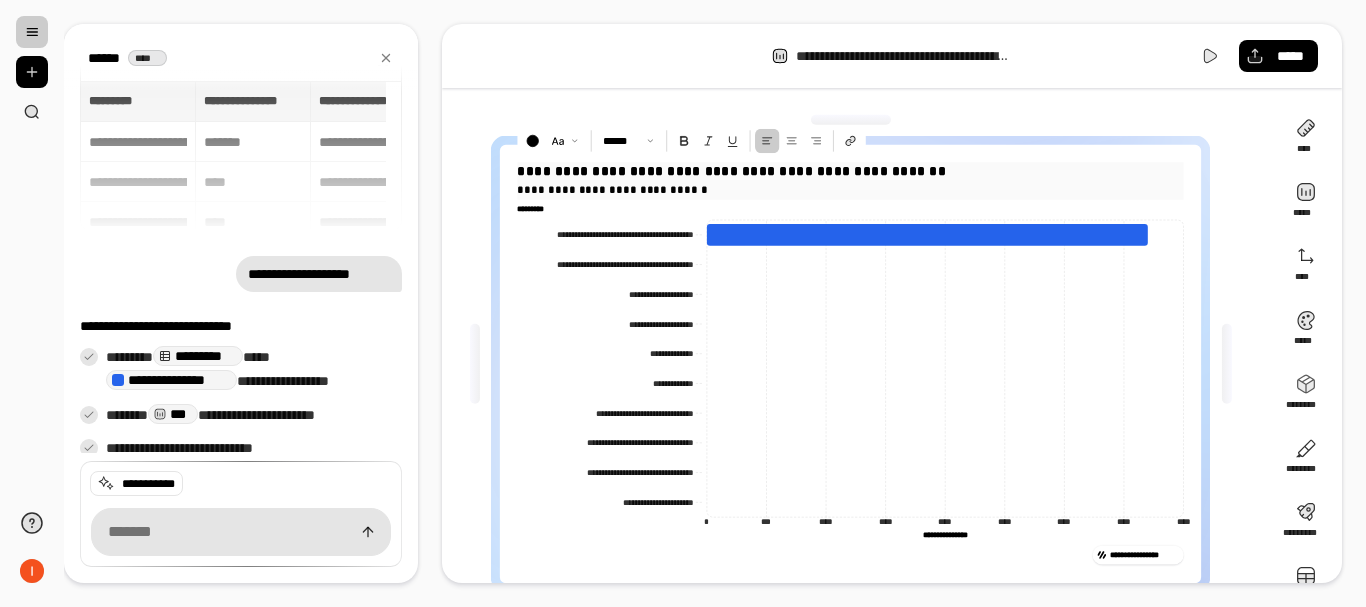 click on "**********" at bounding box center (851, 190) 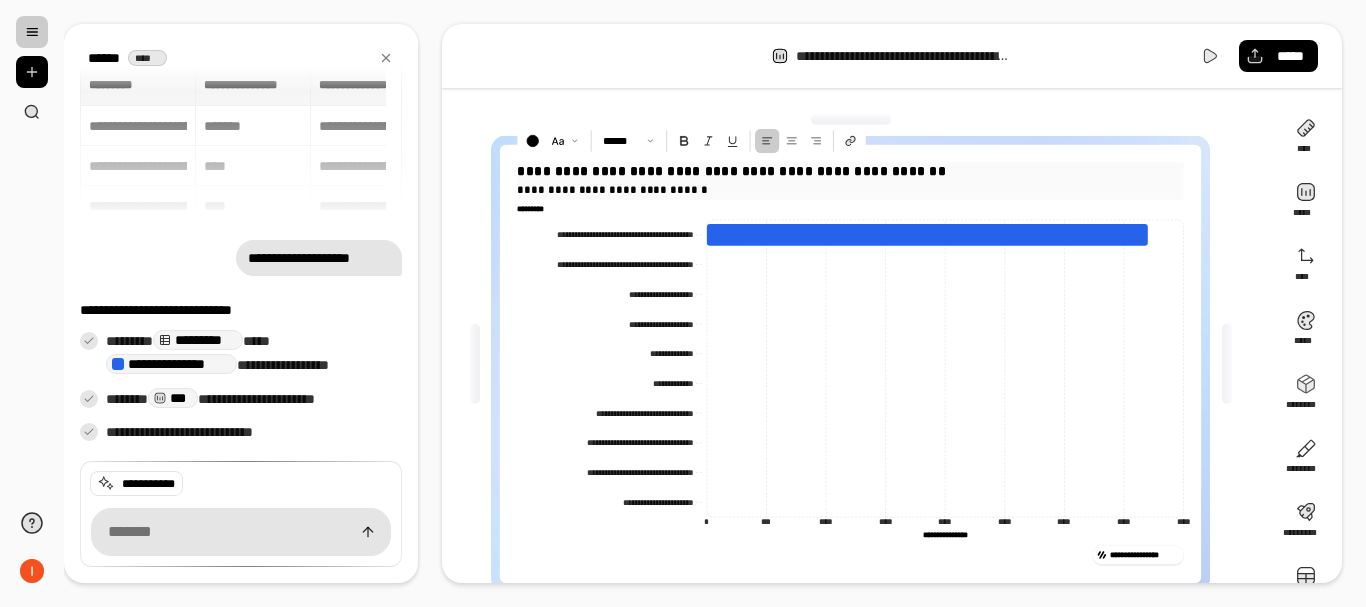 scroll, scrollTop: 0, scrollLeft: 0, axis: both 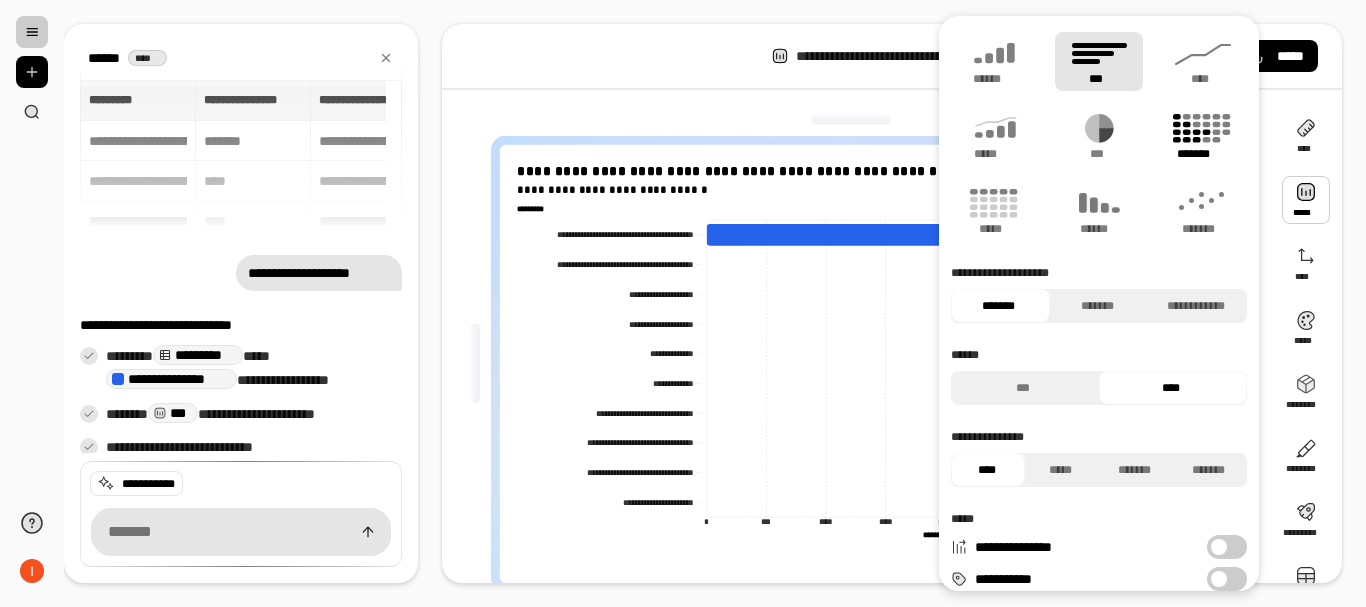 click on "*******" at bounding box center [1203, 136] 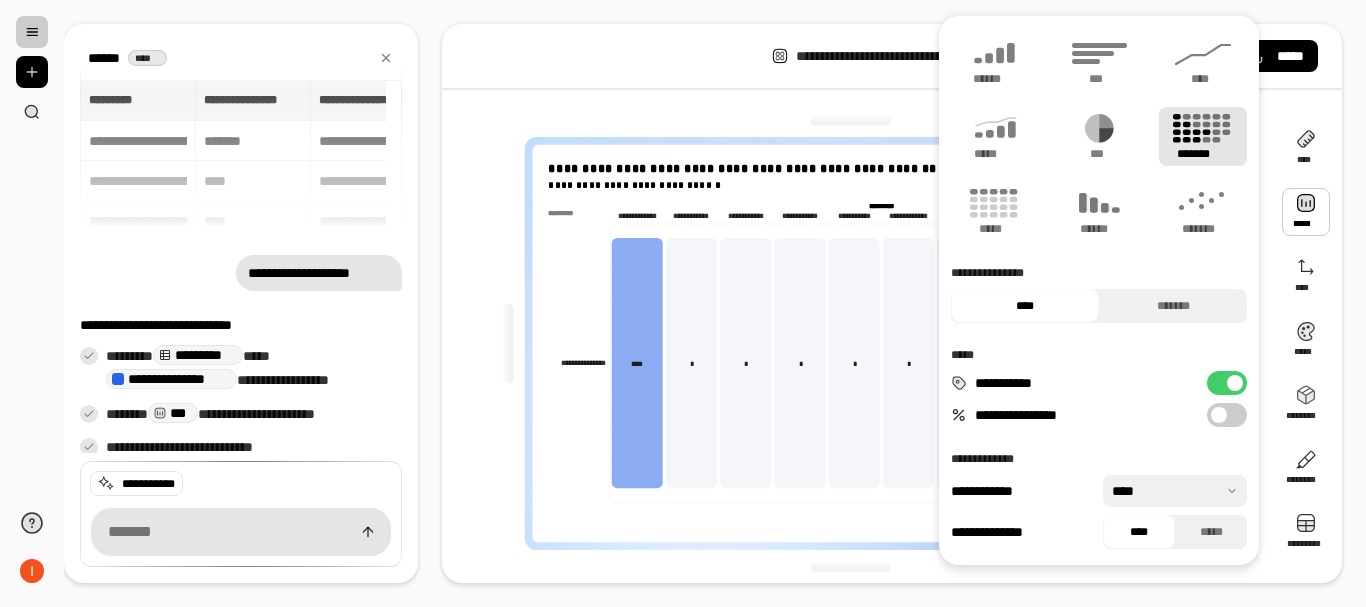 click at bounding box center [1219, 415] 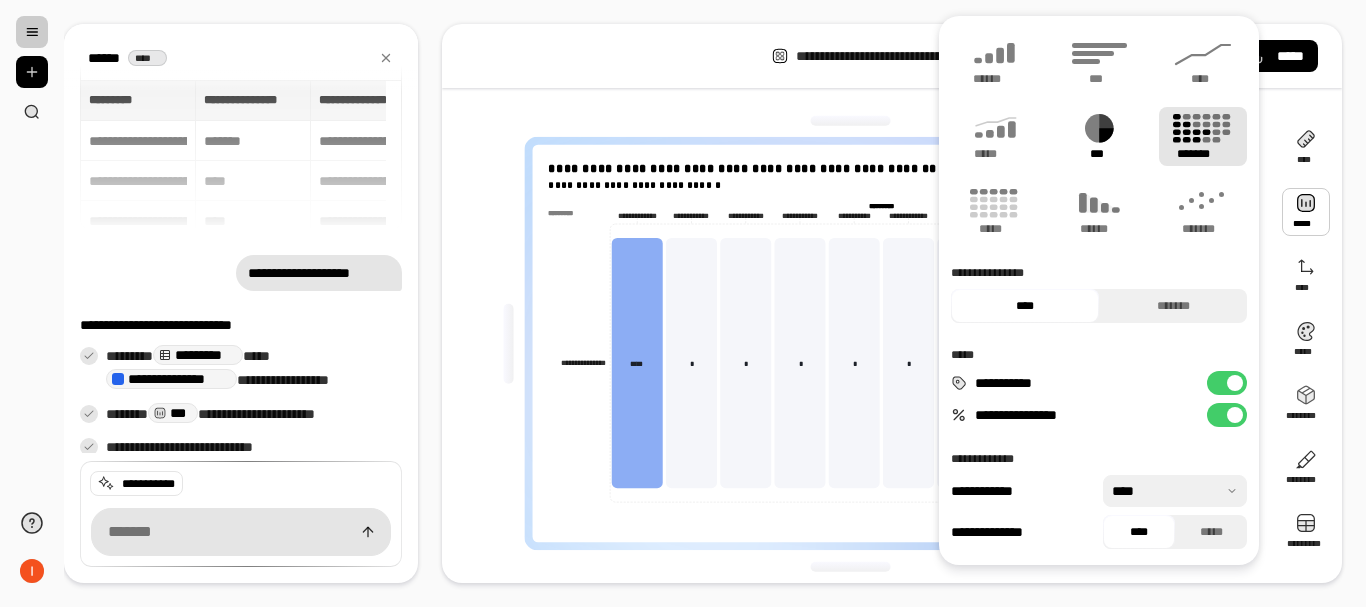 click on "***" at bounding box center [1099, 136] 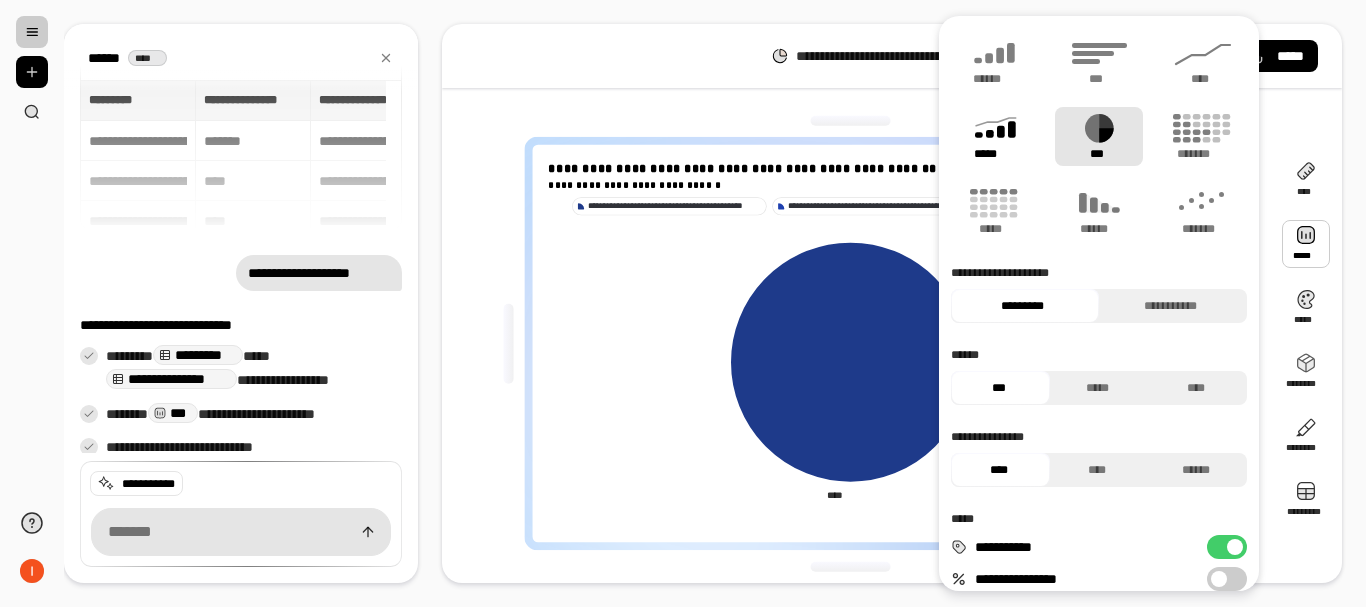 click on "*****" at bounding box center [994, 154] 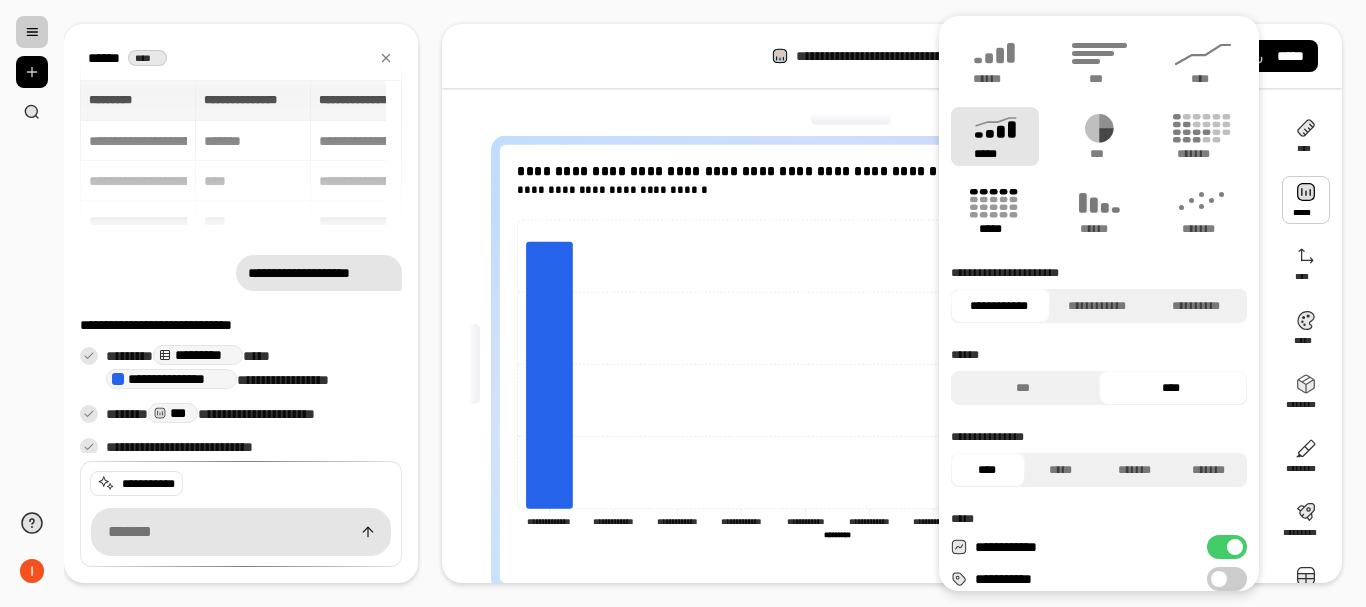 click 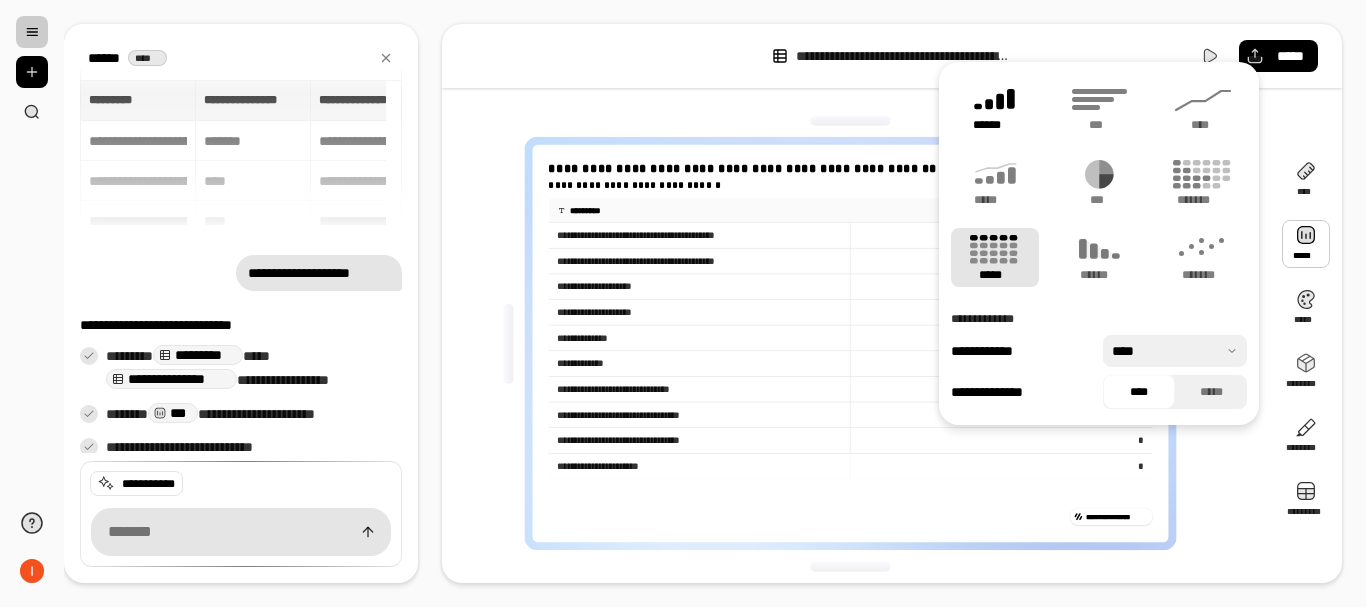 click on "******" at bounding box center (995, 107) 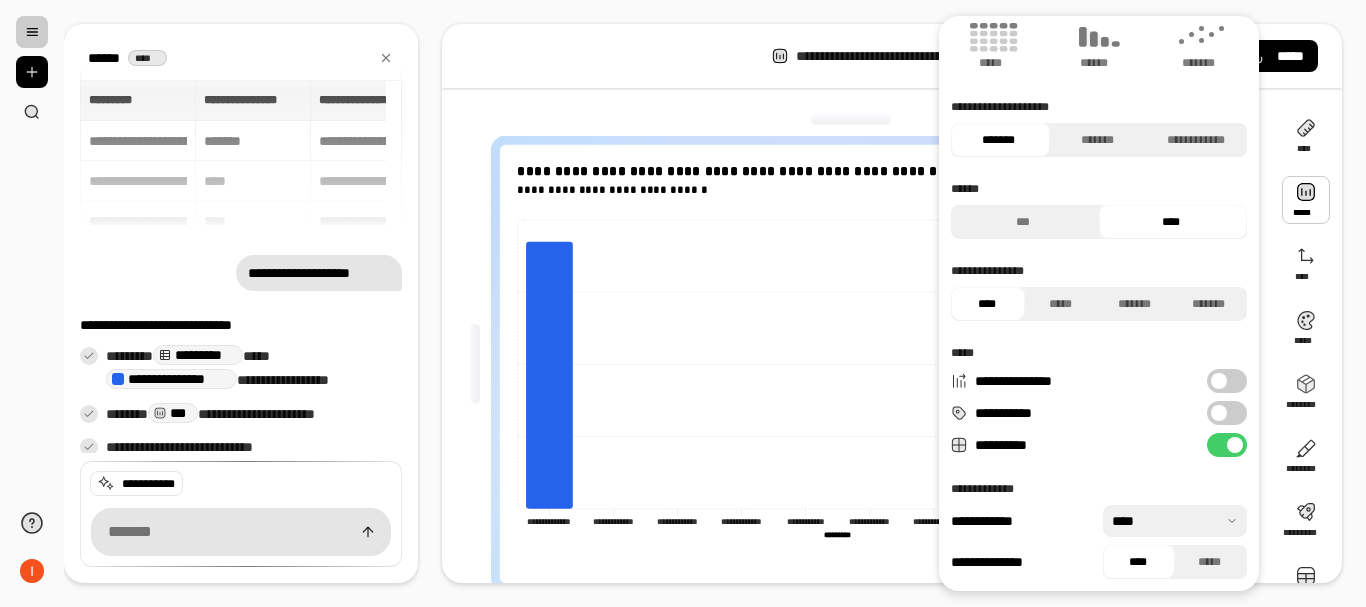 scroll, scrollTop: 162, scrollLeft: 0, axis: vertical 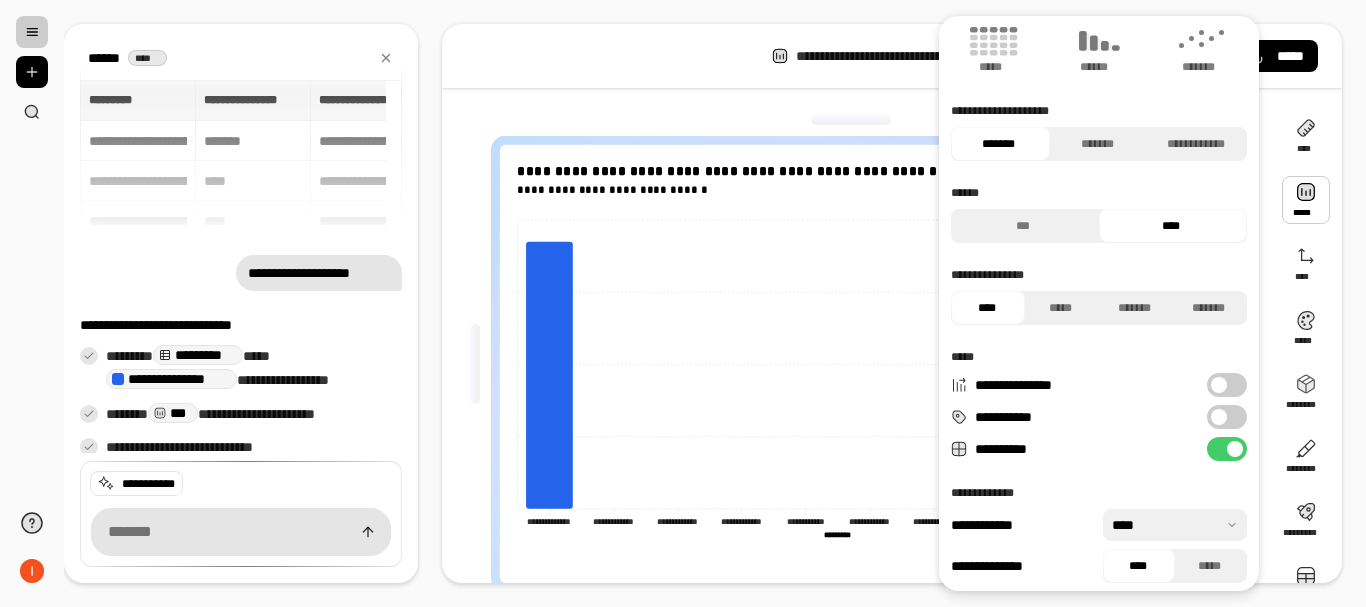 click on "**********" at bounding box center (1227, 385) 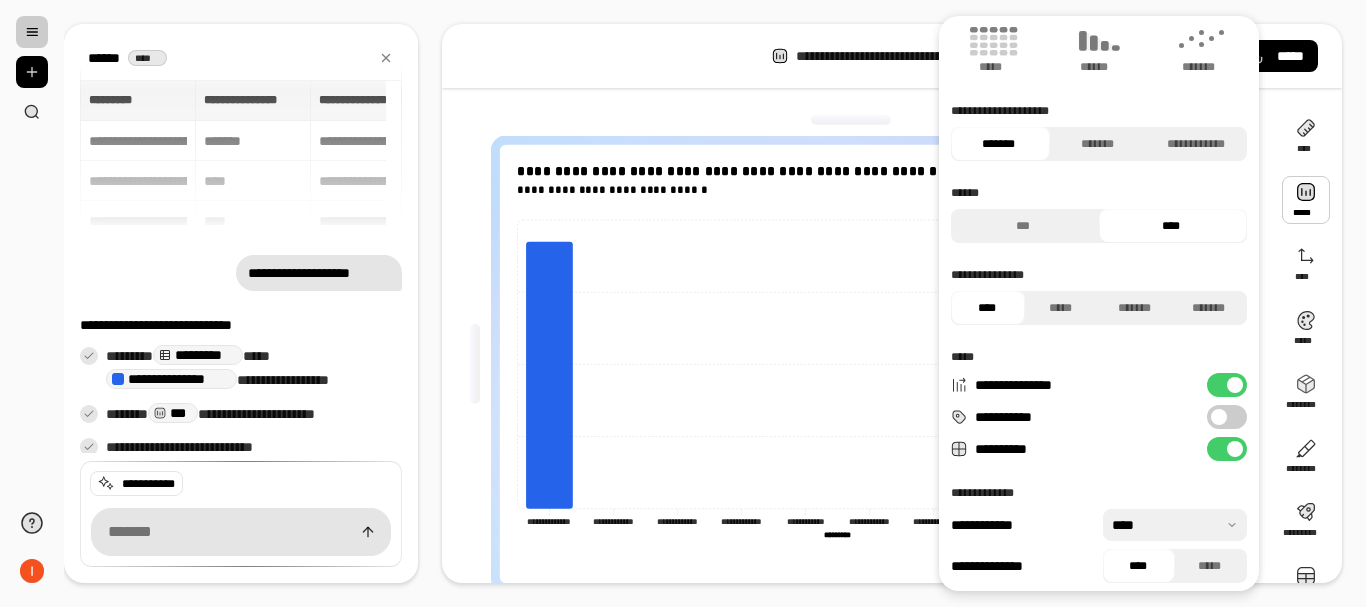 click on "**********" at bounding box center [1227, 385] 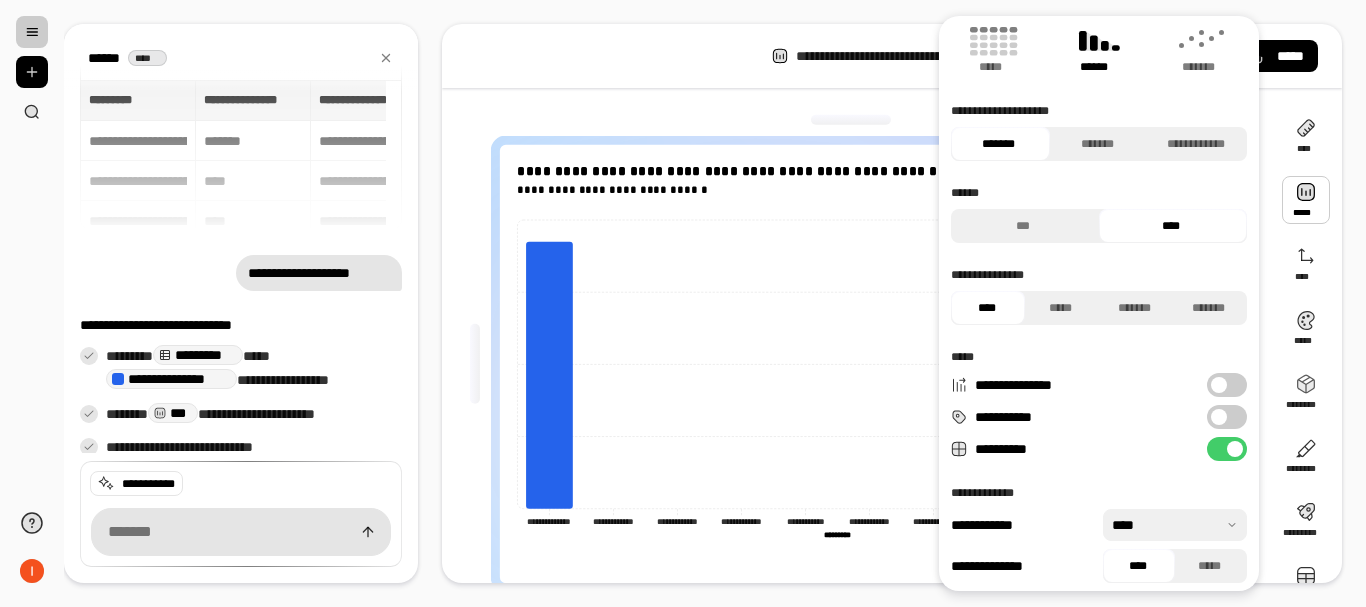 click 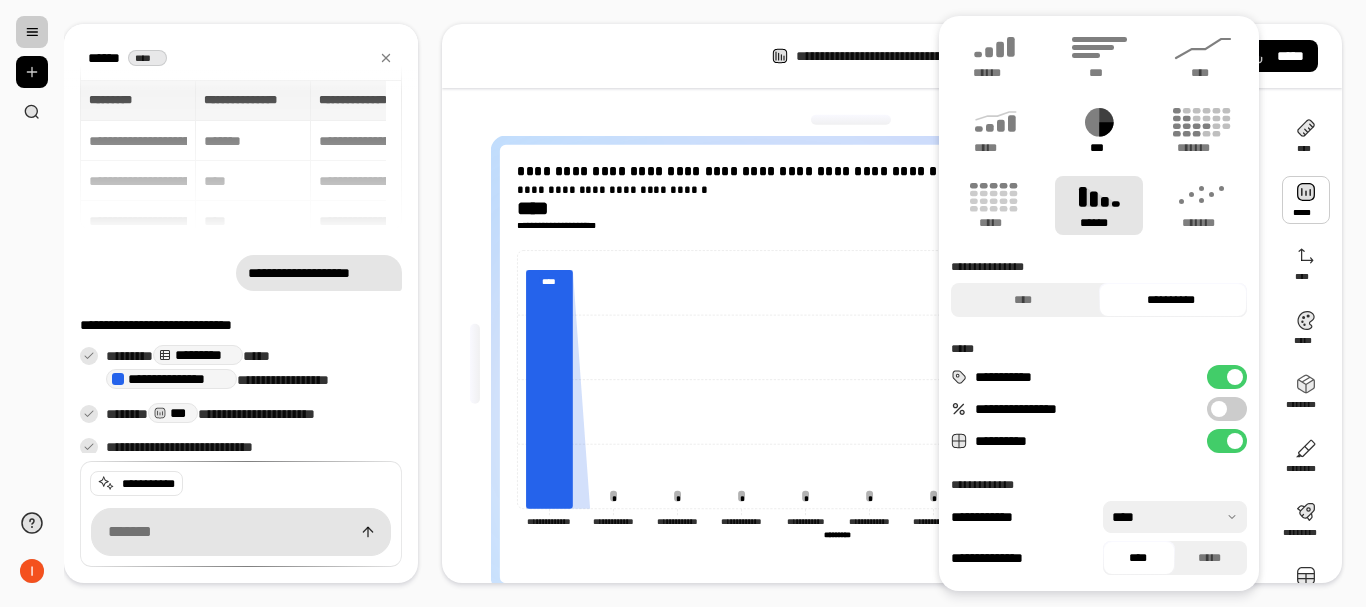 scroll, scrollTop: 0, scrollLeft: 0, axis: both 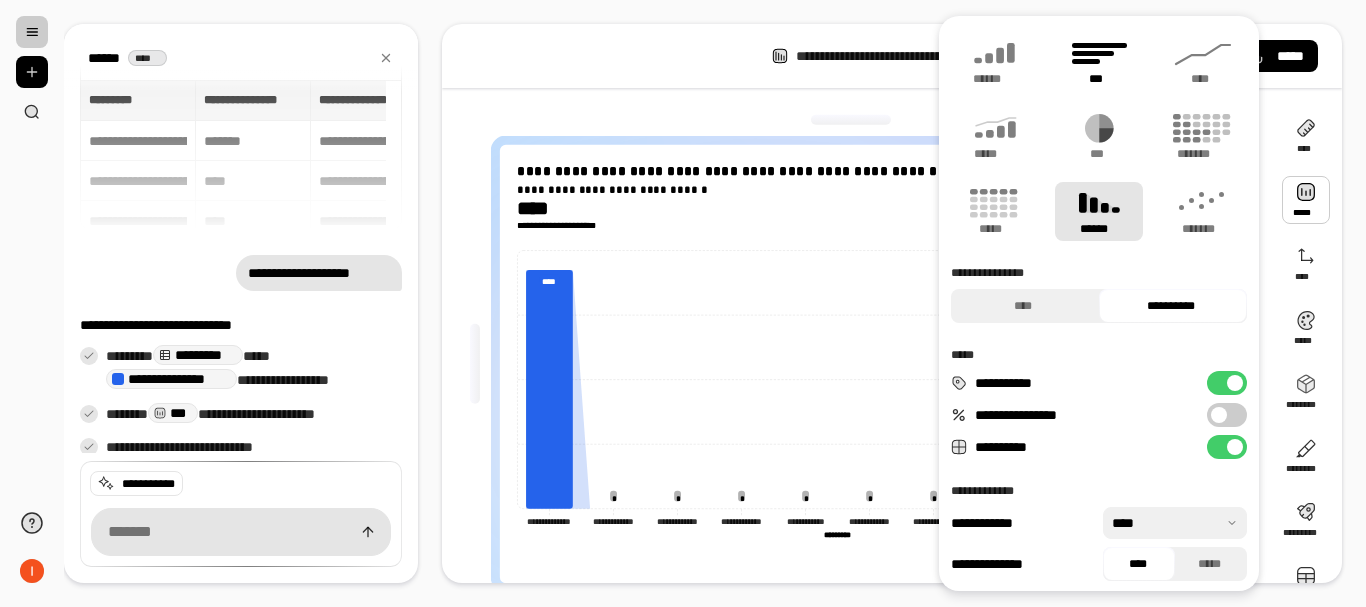 click 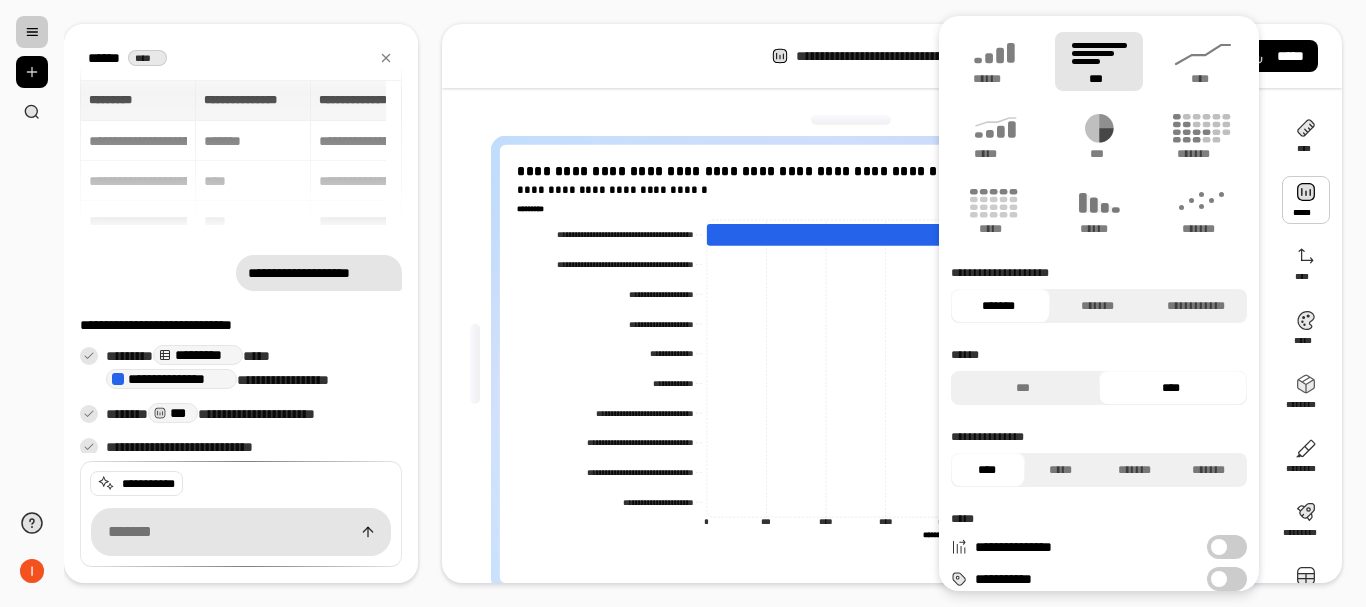 click on "**********" at bounding box center [715, 303] 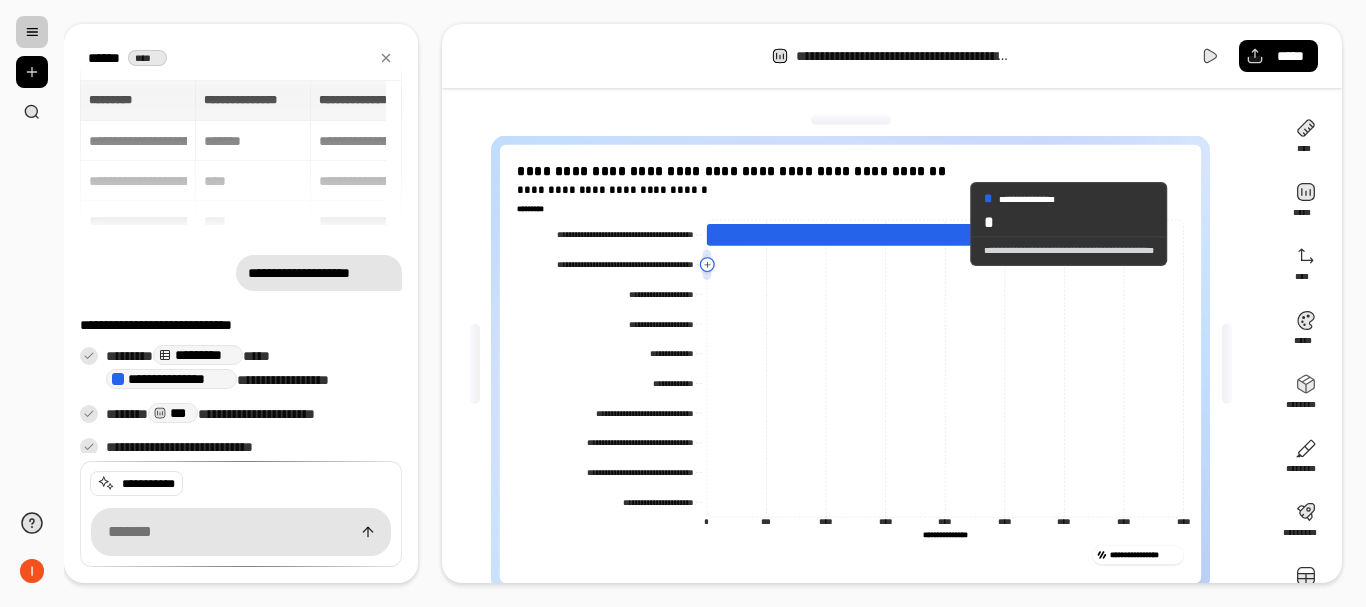 scroll, scrollTop: 0, scrollLeft: 0, axis: both 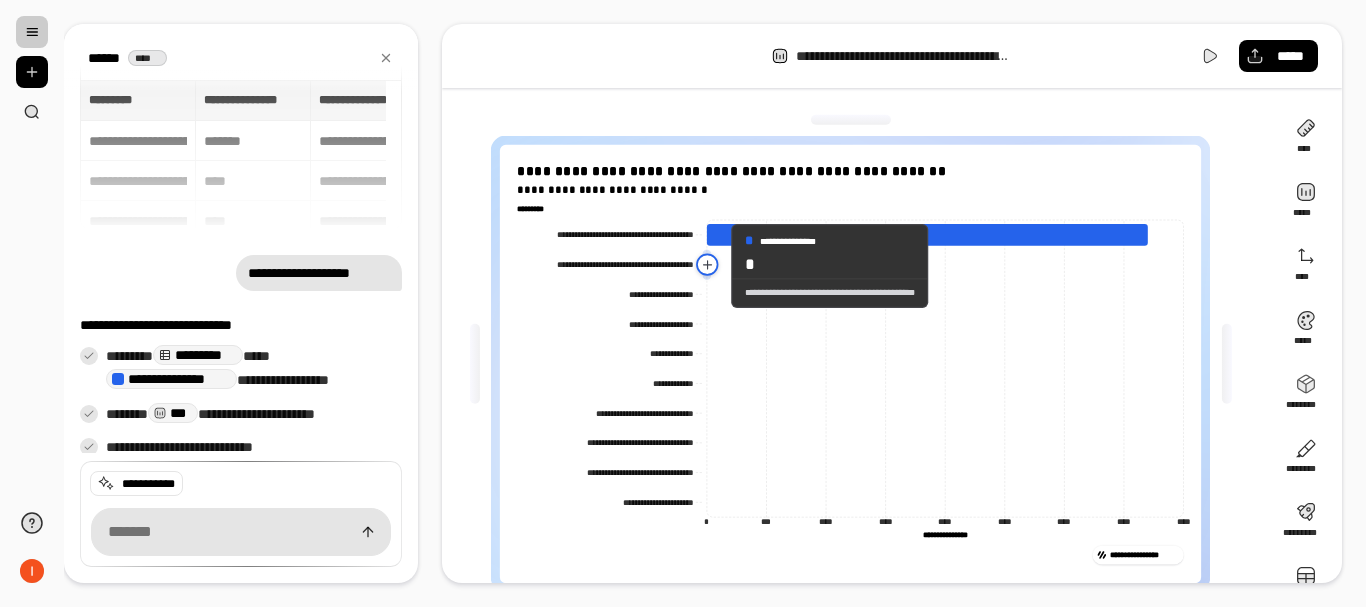 click 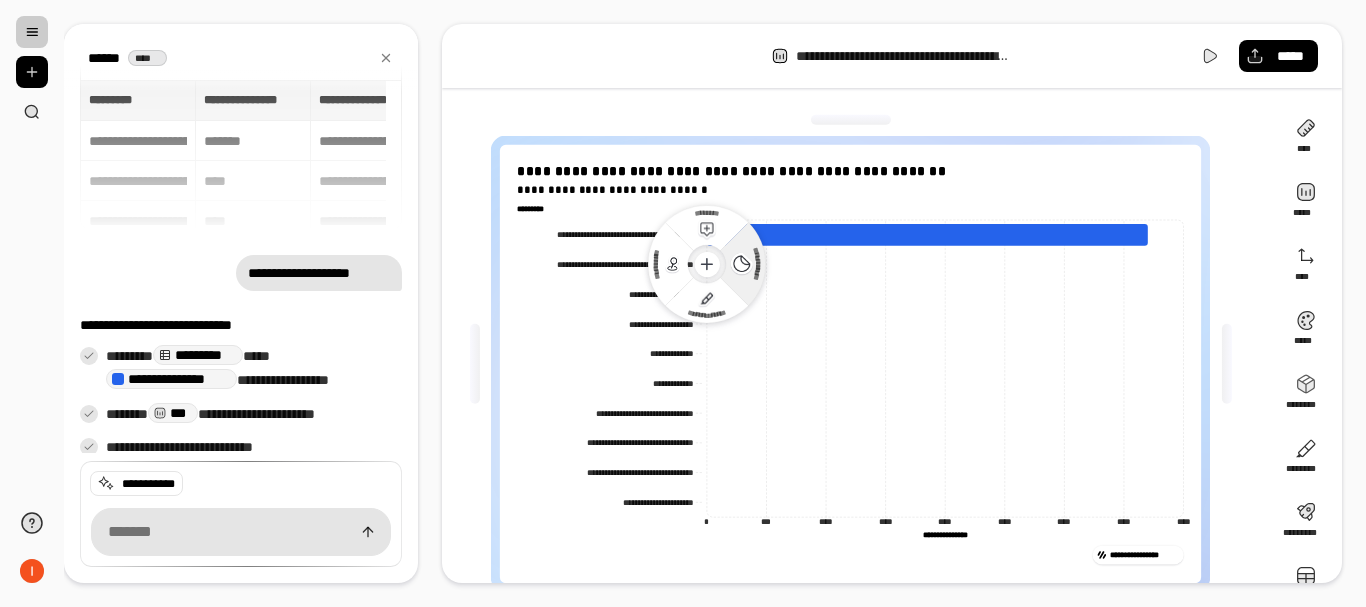 click 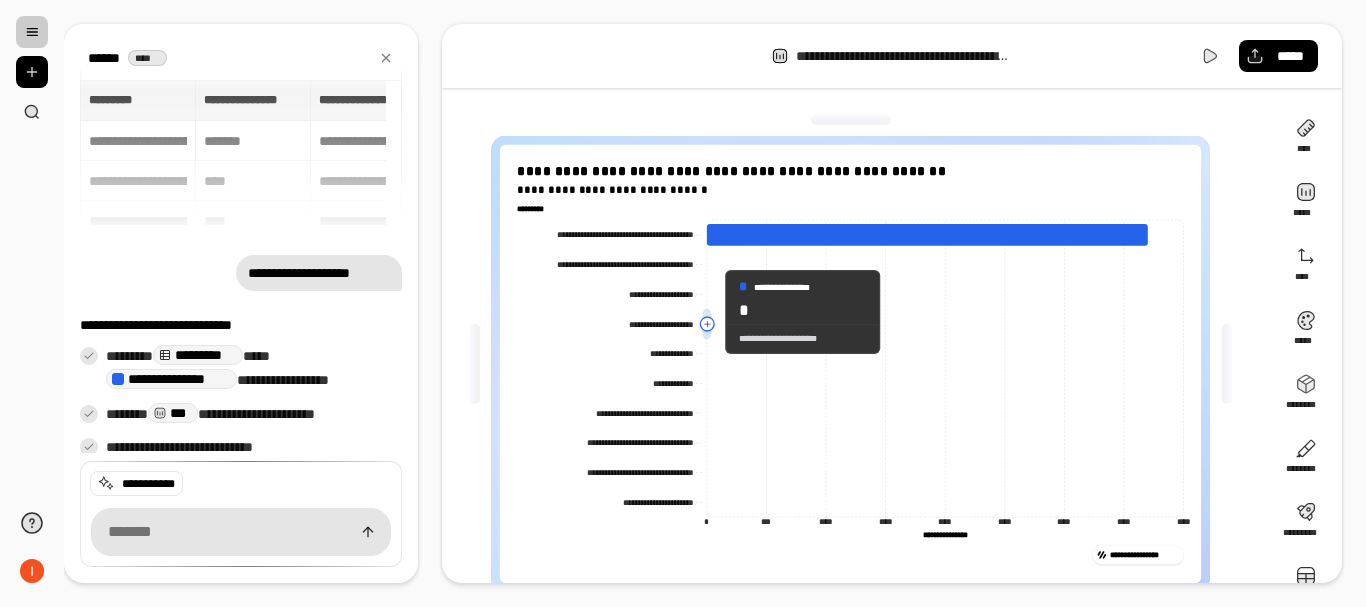 click 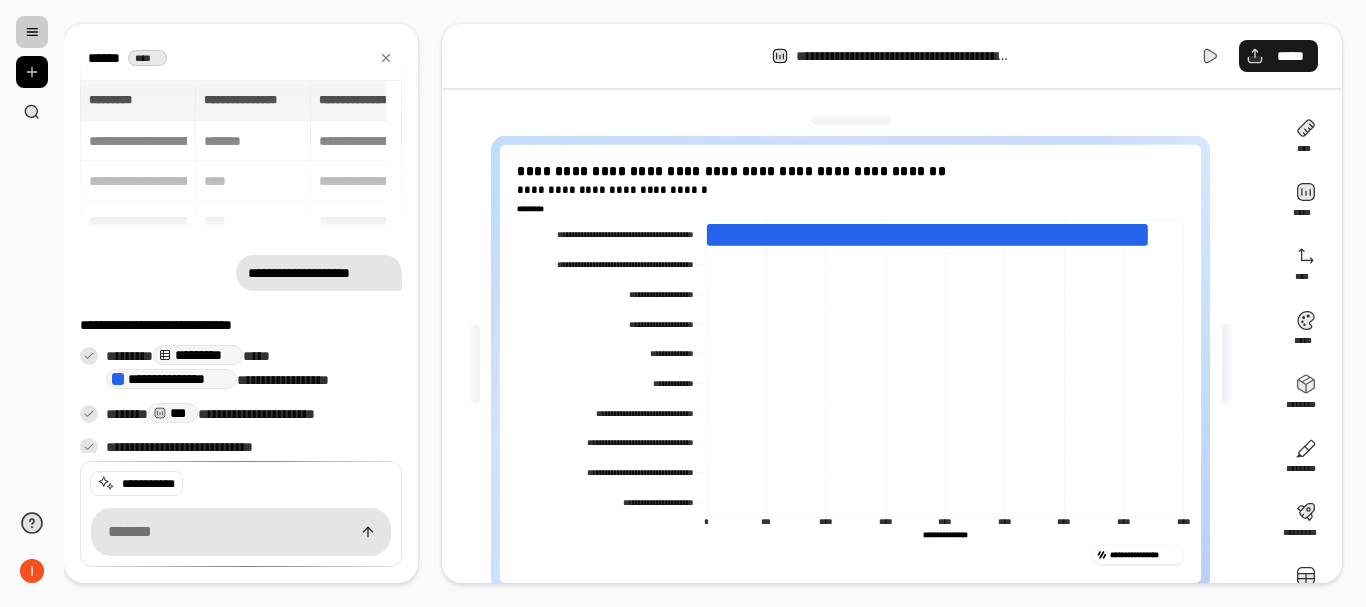 click on "*****" at bounding box center [1290, 56] 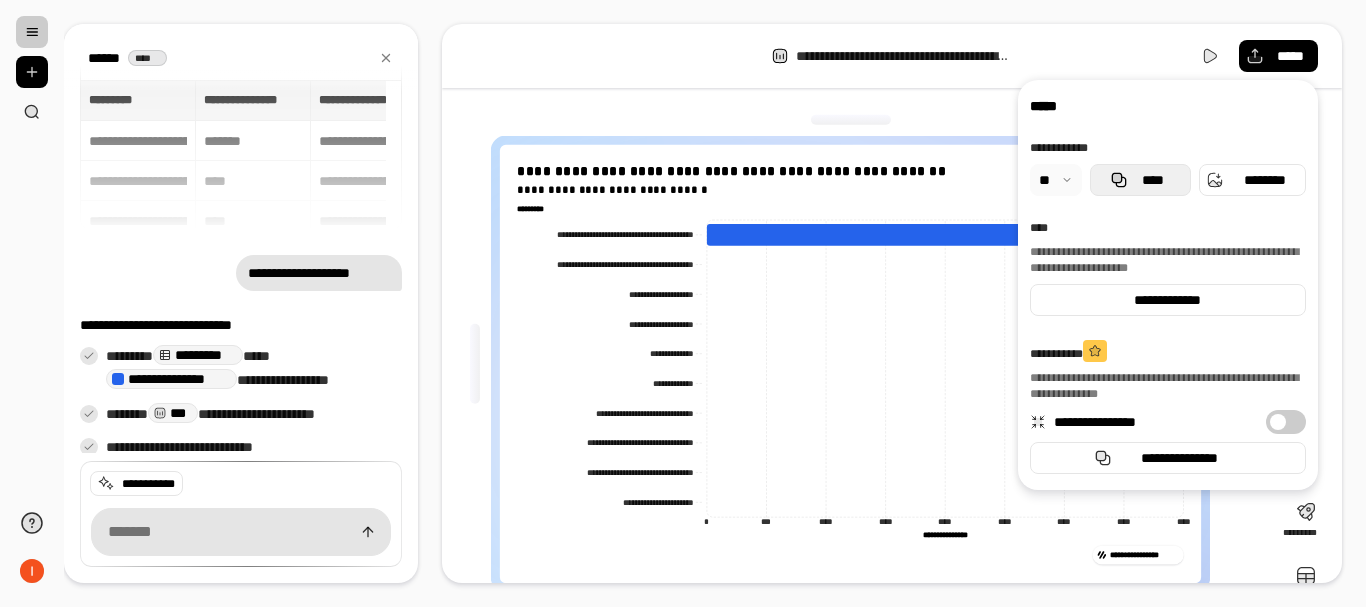 click on "****" at bounding box center [1140, 180] 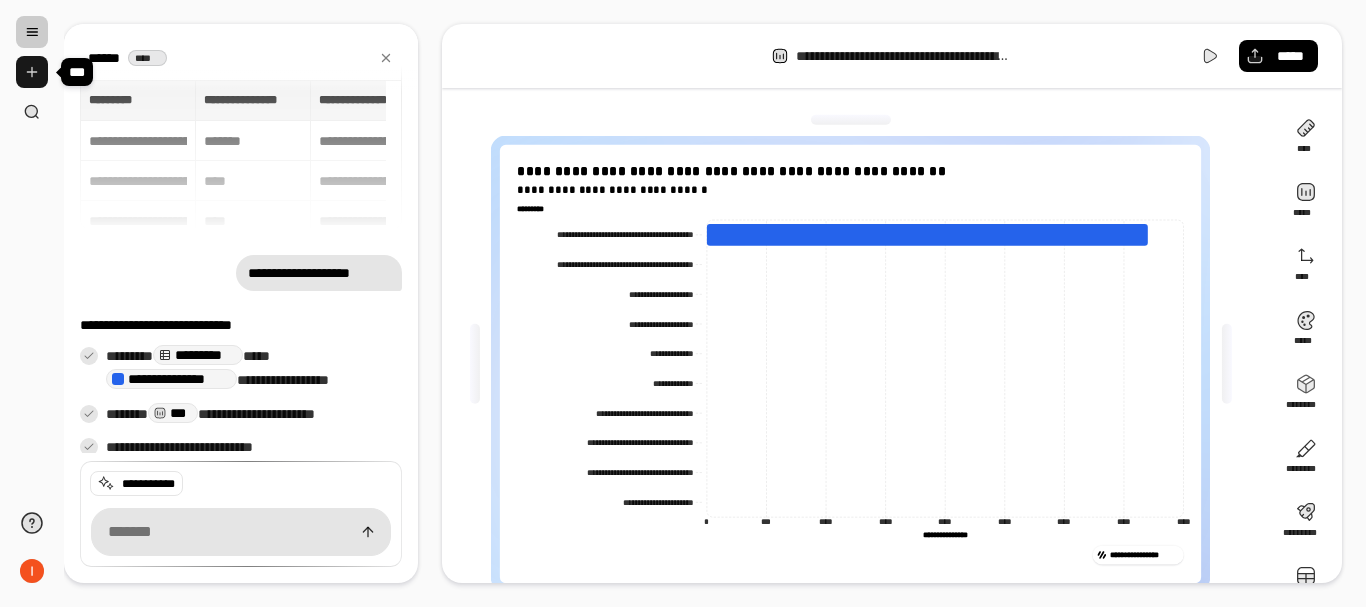 click at bounding box center (32, 72) 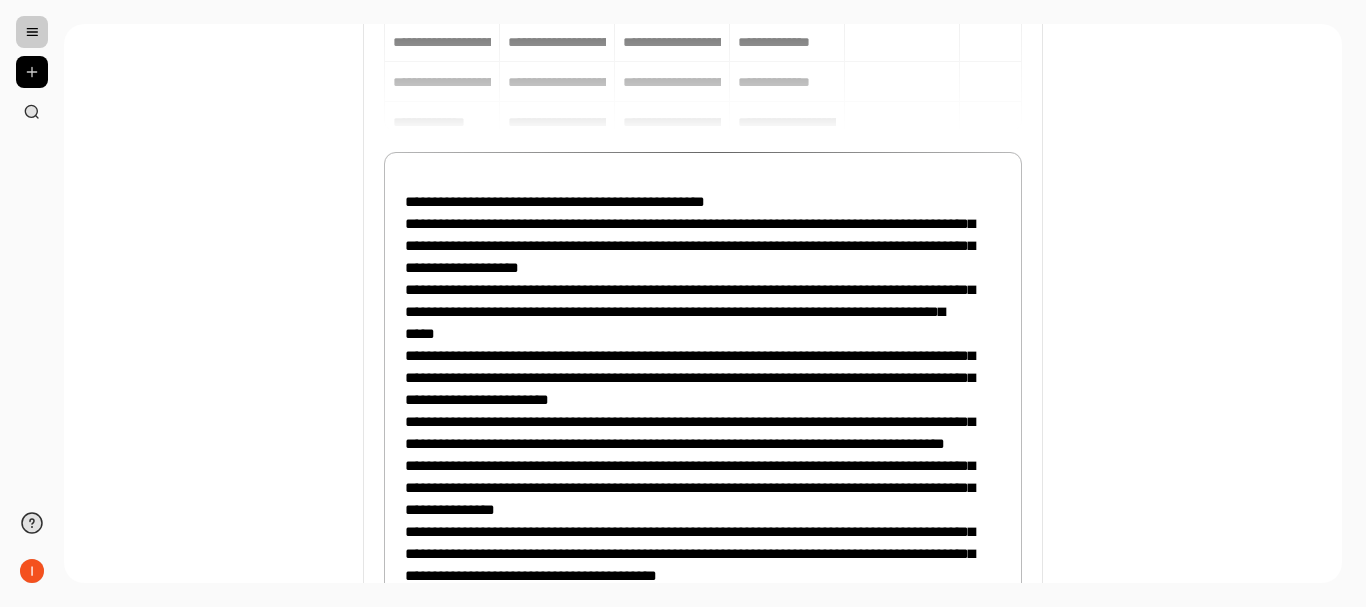 scroll, scrollTop: 0, scrollLeft: 0, axis: both 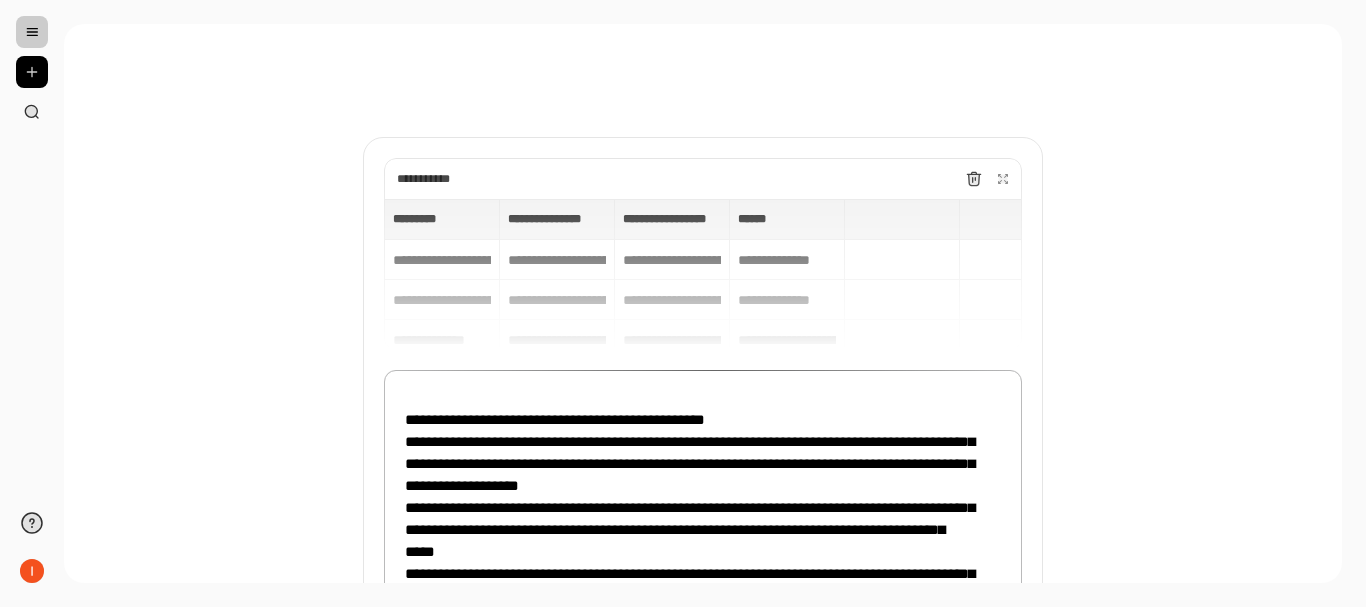 click on "**********" at bounding box center [703, 684] 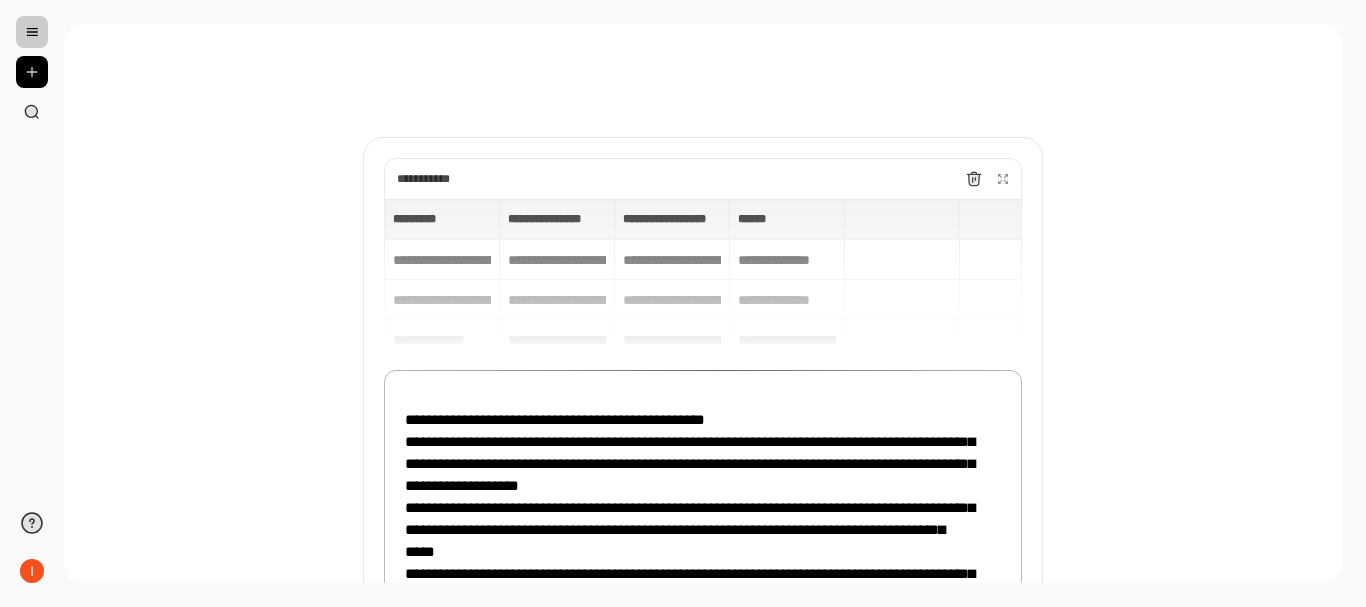 type 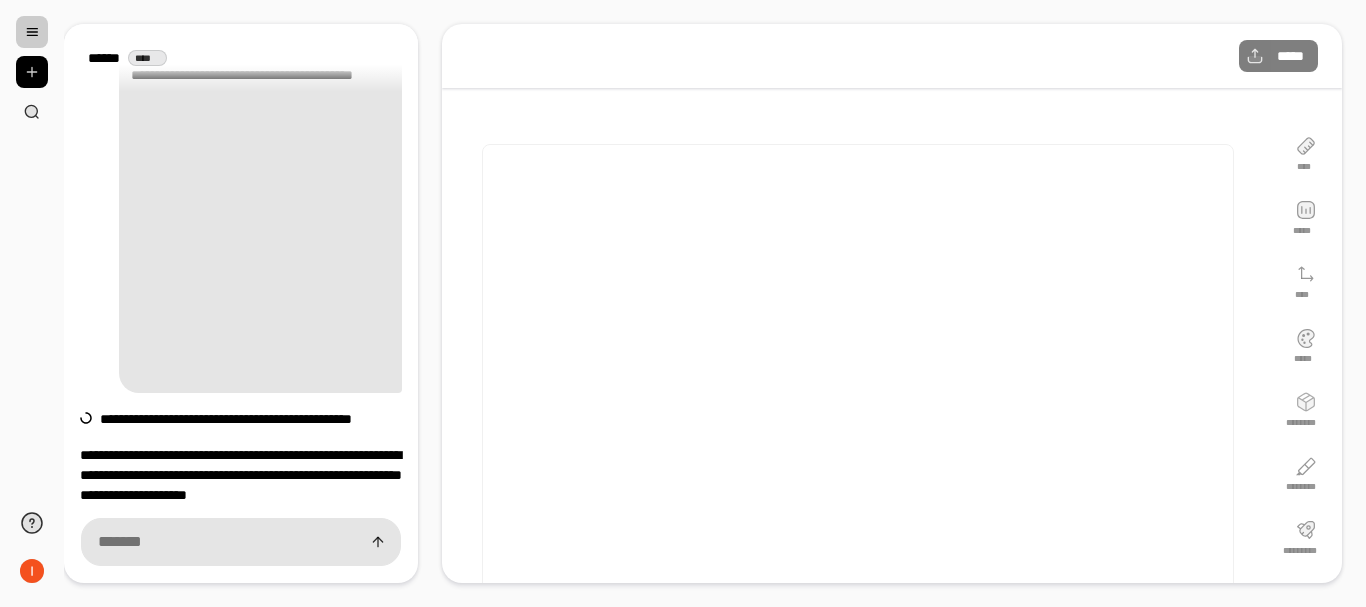 scroll, scrollTop: 627, scrollLeft: 0, axis: vertical 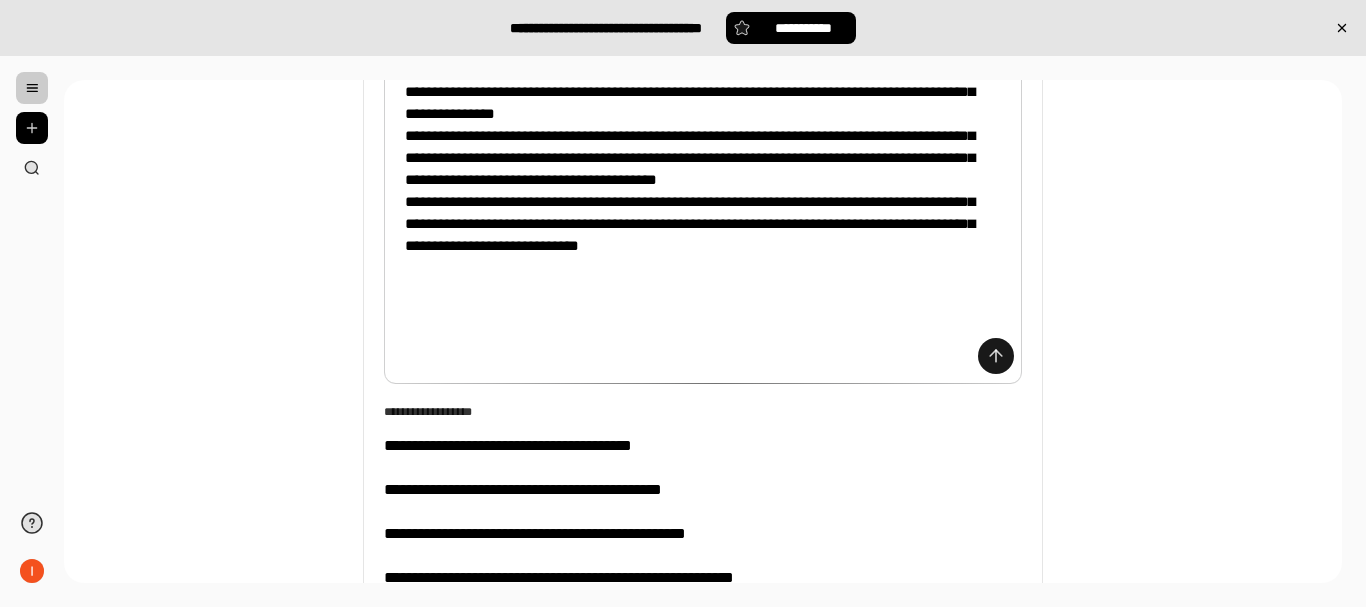 click at bounding box center (996, 356) 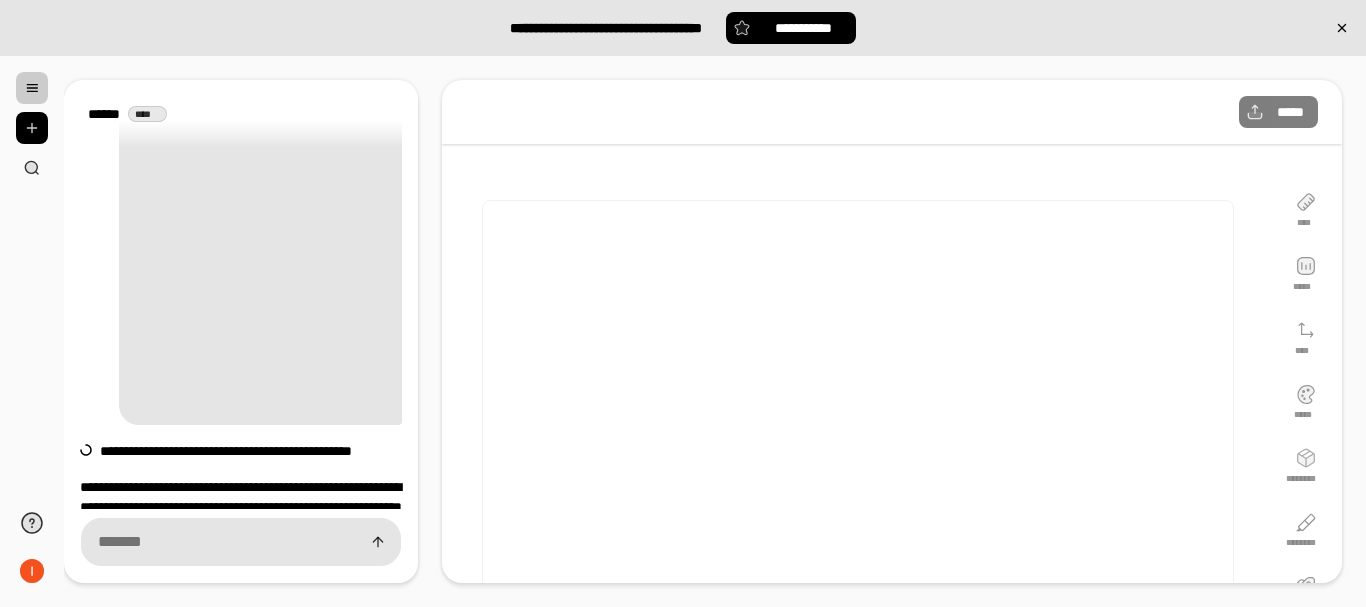 scroll, scrollTop: 683, scrollLeft: 0, axis: vertical 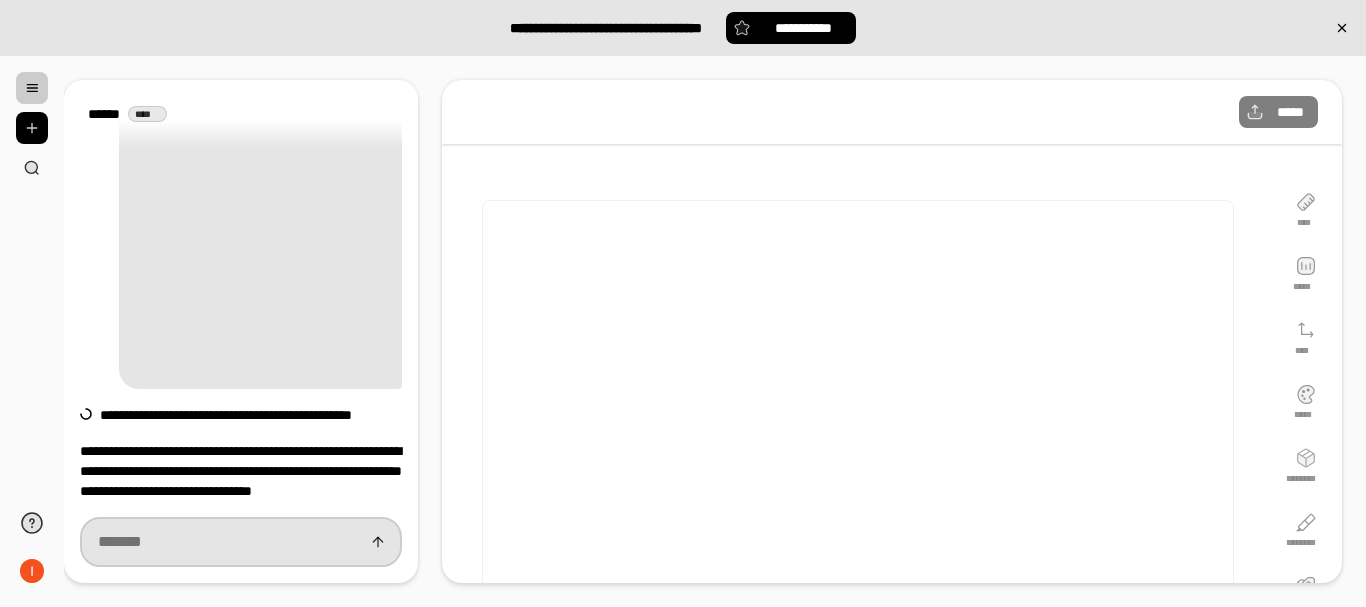 click at bounding box center (241, 542) 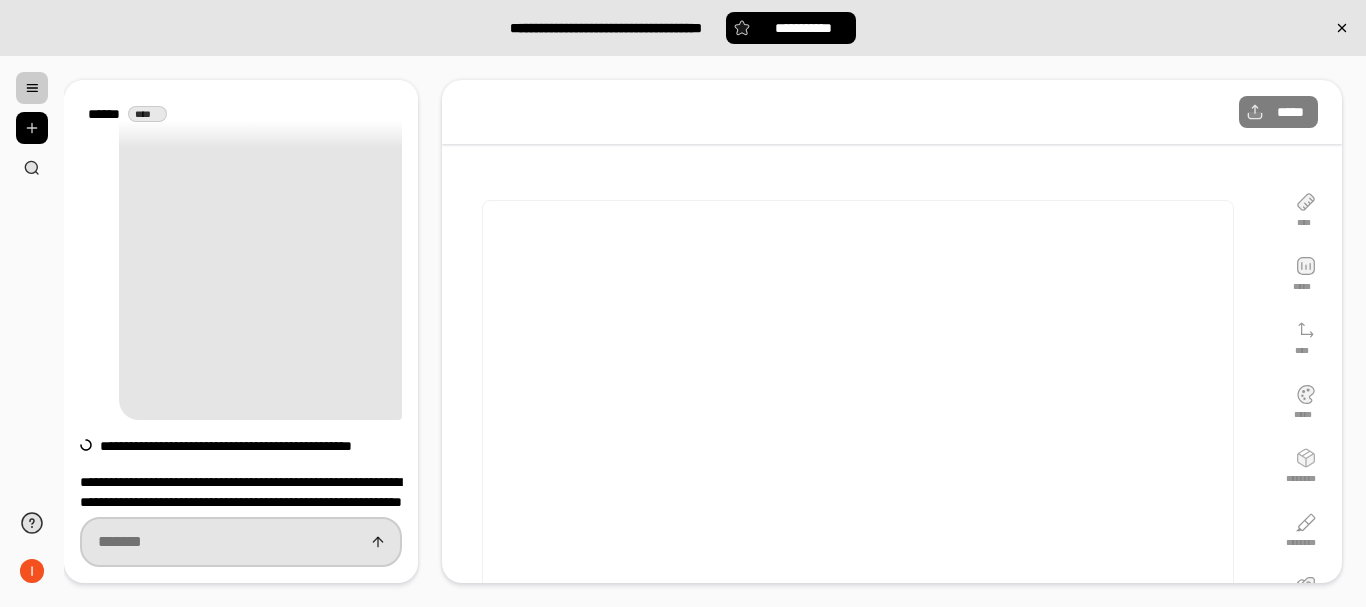 scroll, scrollTop: 683, scrollLeft: 0, axis: vertical 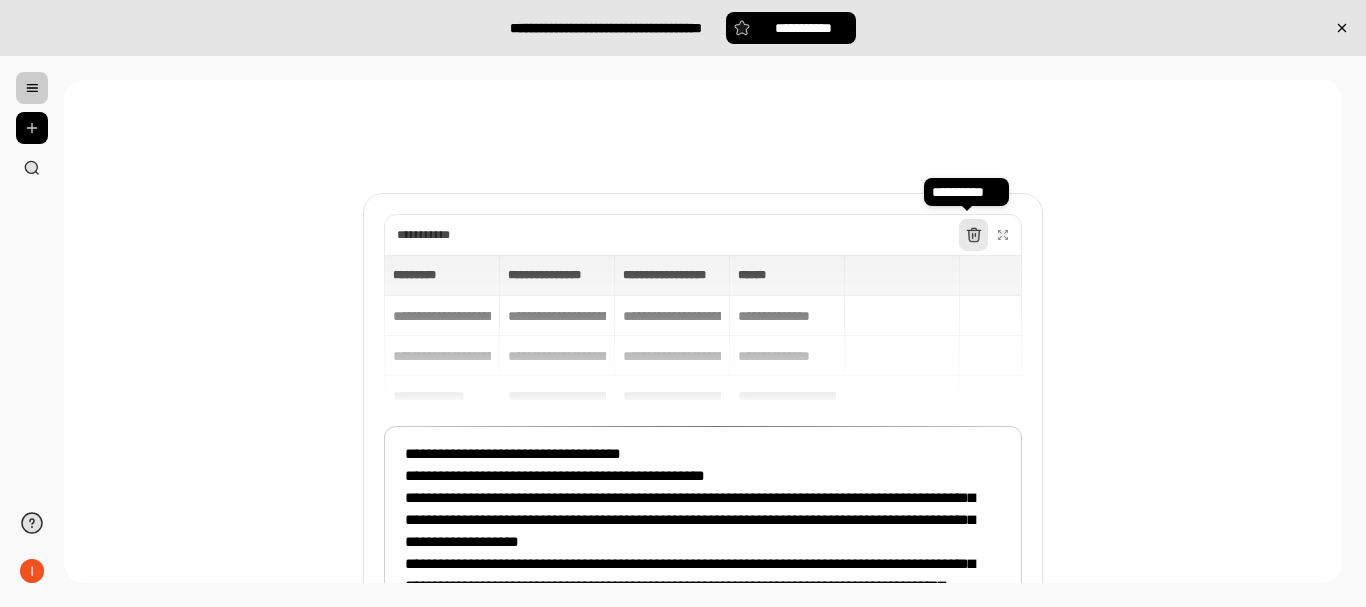 click 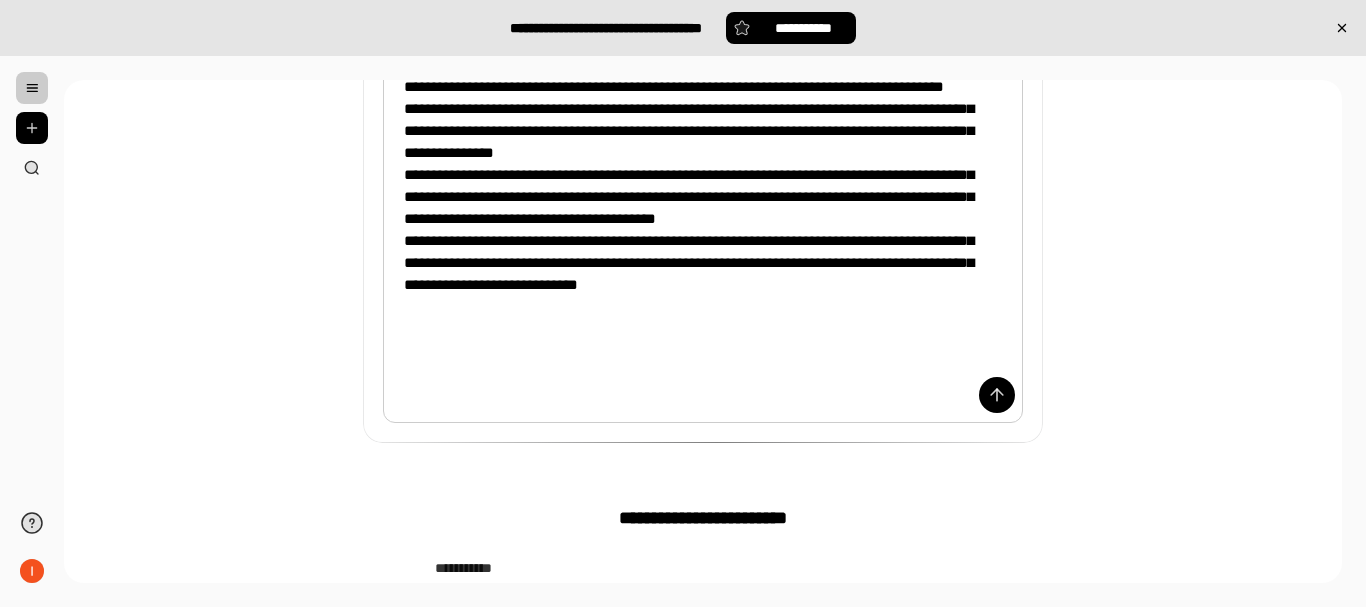 scroll, scrollTop: 622, scrollLeft: 0, axis: vertical 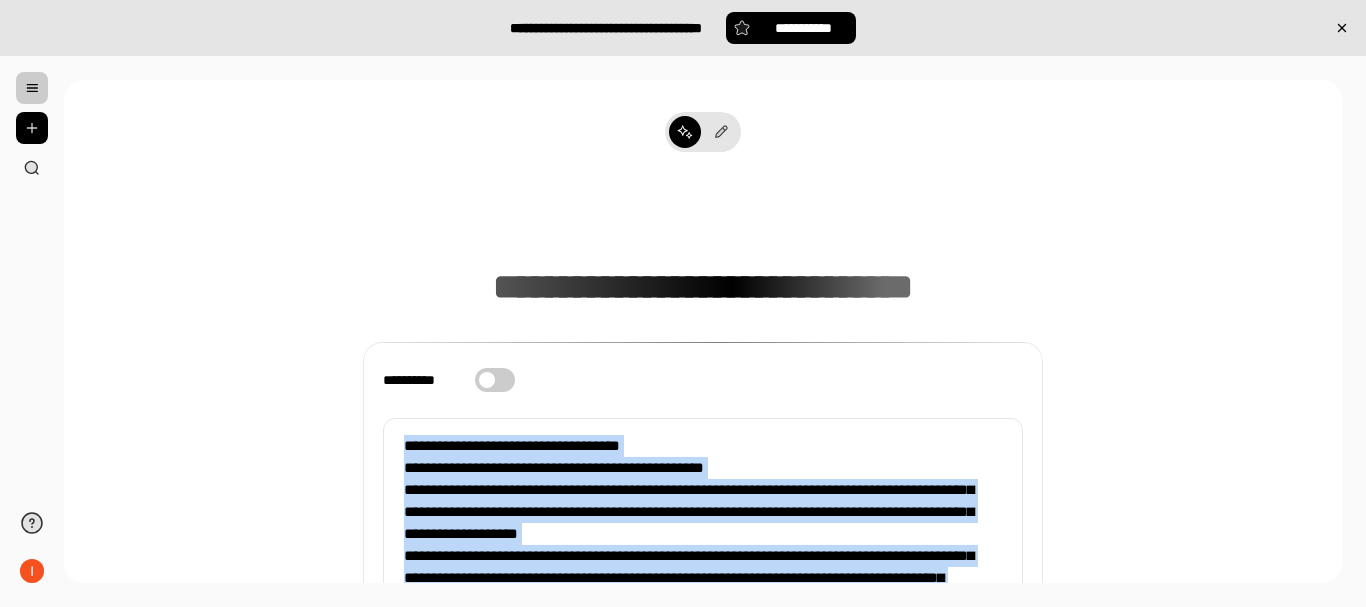 drag, startPoint x: 951, startPoint y: 349, endPoint x: 377, endPoint y: 357, distance: 574.0557 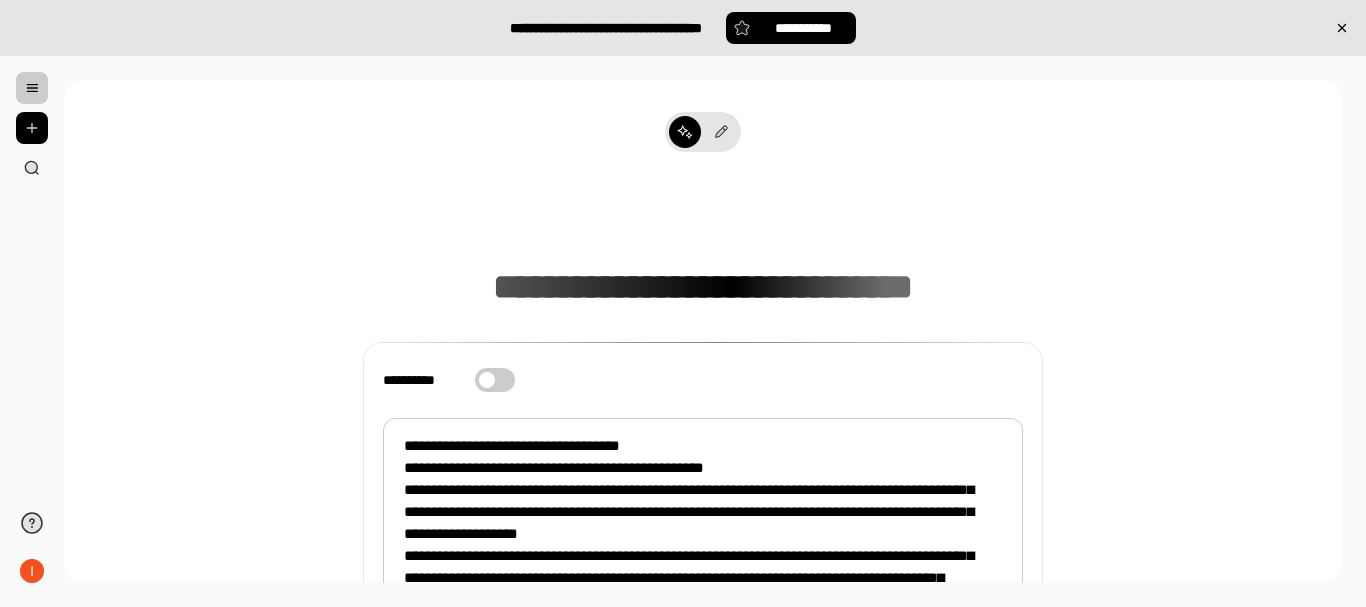 scroll, scrollTop: 15, scrollLeft: 0, axis: vertical 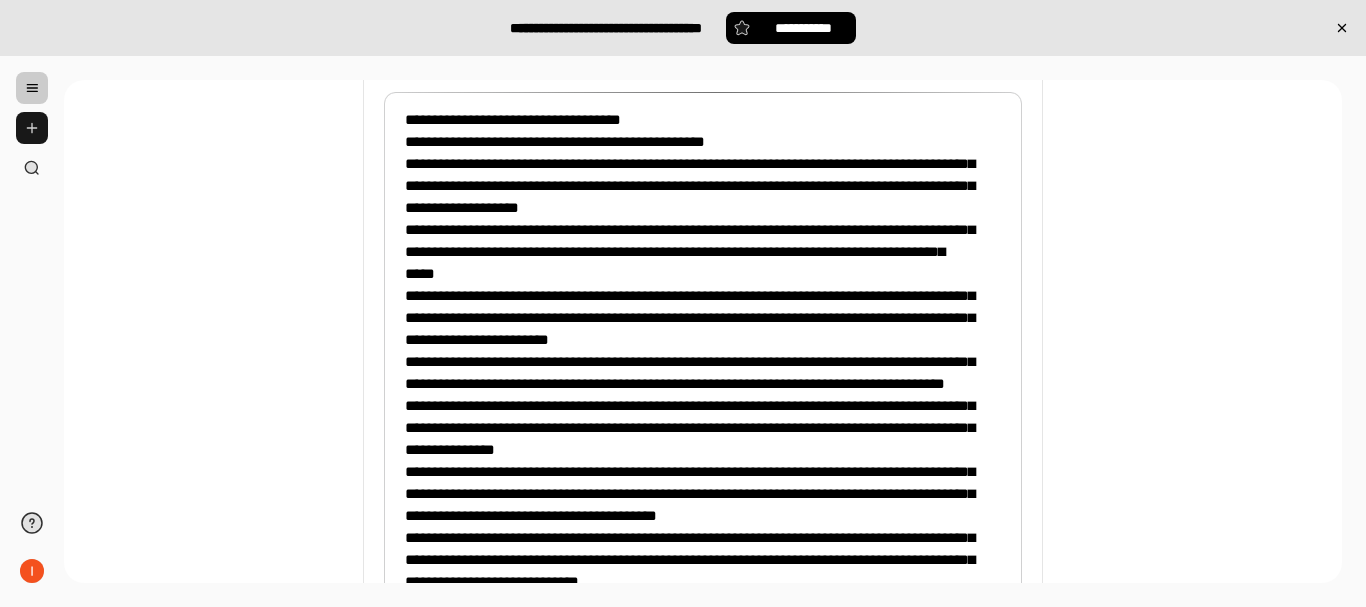 click at bounding box center (32, 128) 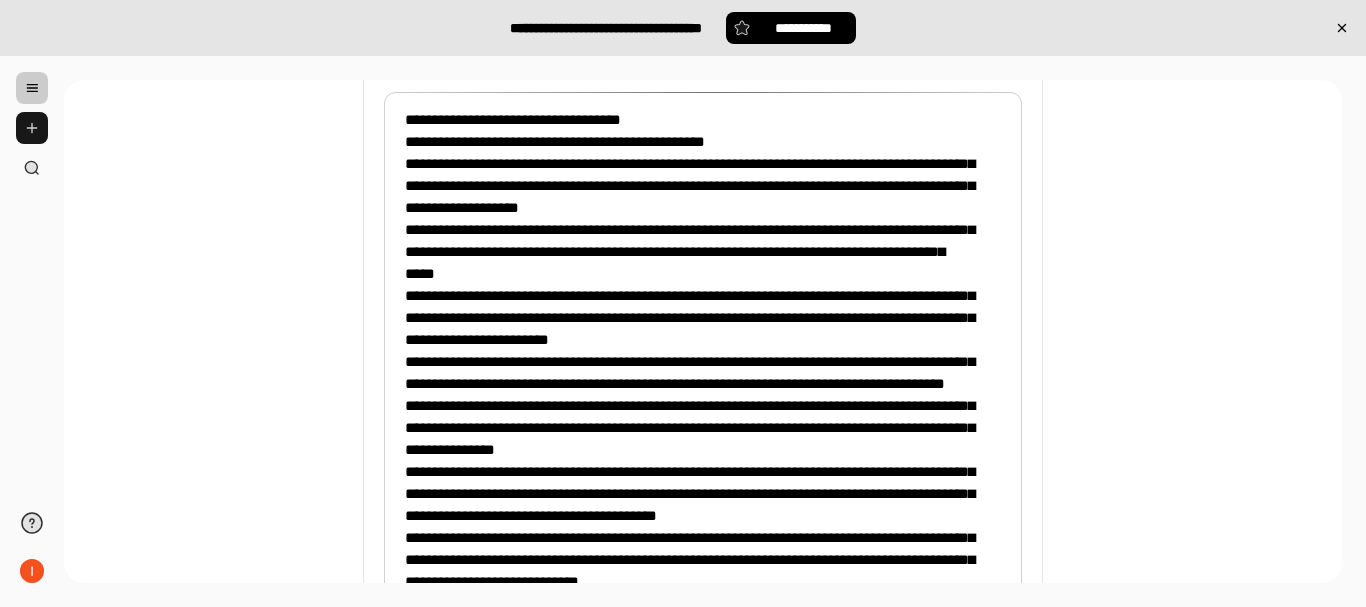 scroll, scrollTop: 0, scrollLeft: 0, axis: both 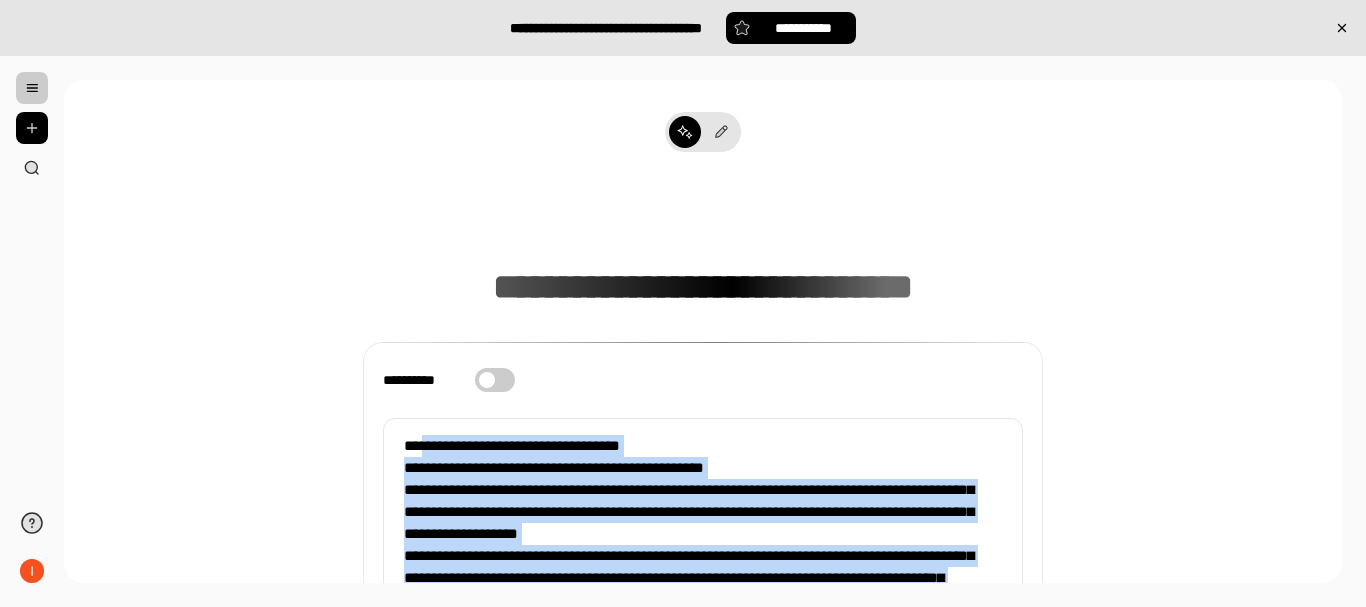 drag, startPoint x: 952, startPoint y: 444, endPoint x: 426, endPoint y: 6, distance: 684.4852 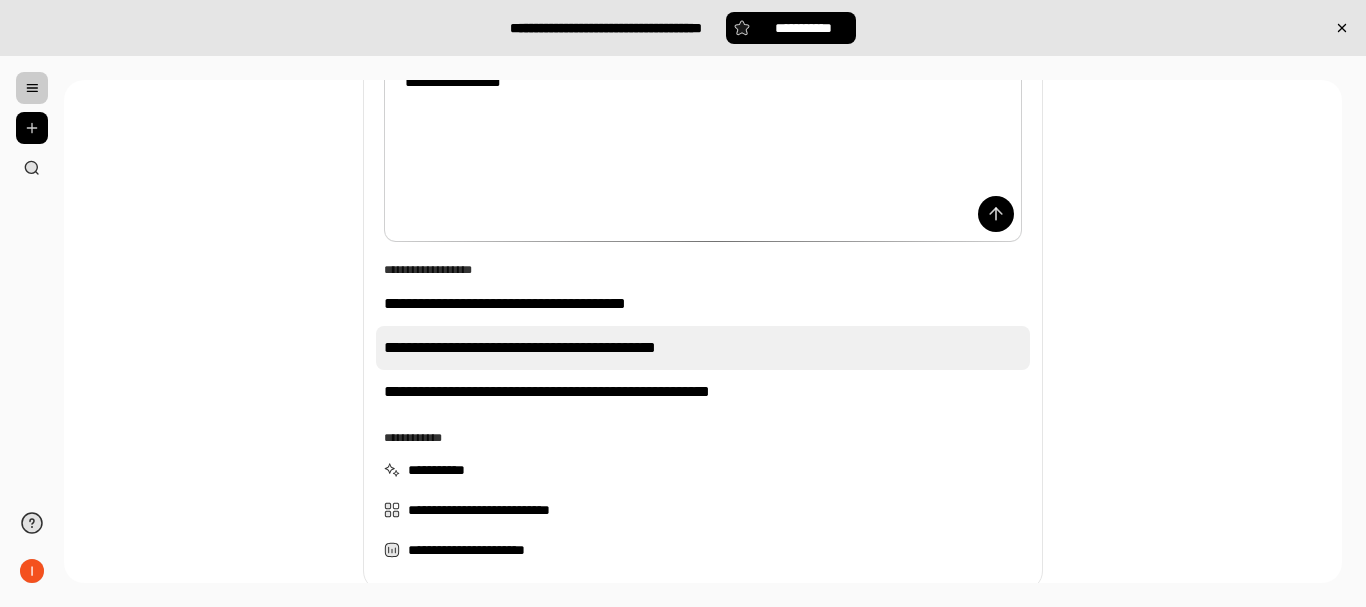 scroll, scrollTop: 922, scrollLeft: 0, axis: vertical 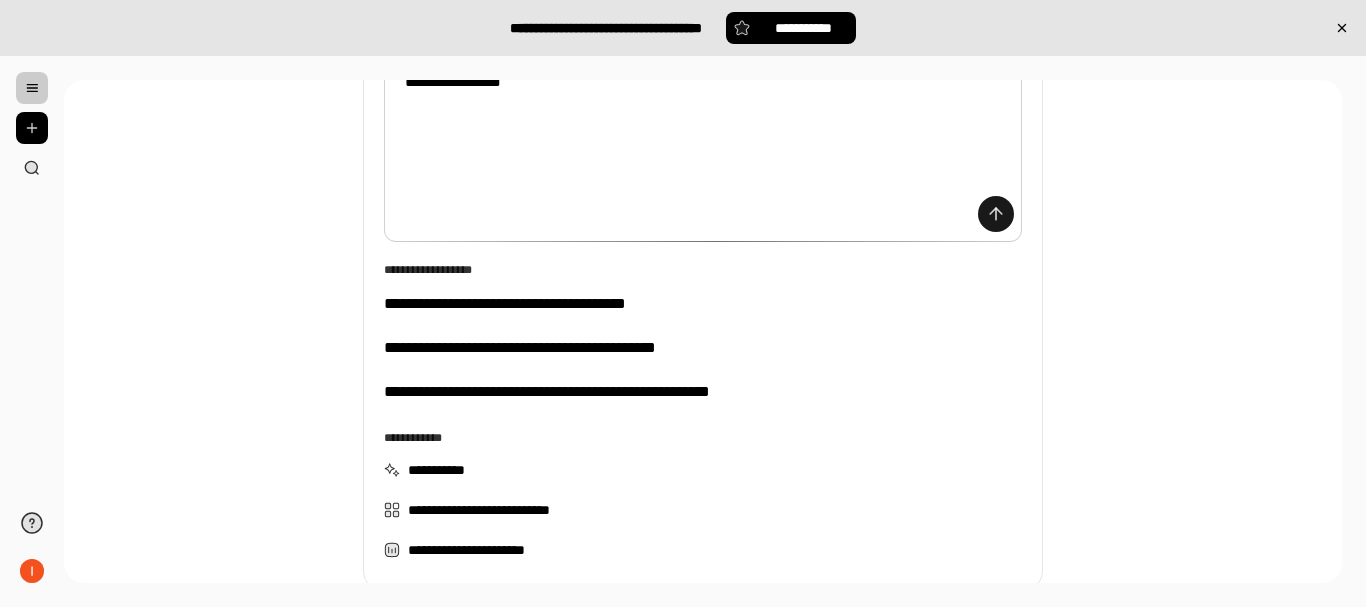 click at bounding box center (996, 214) 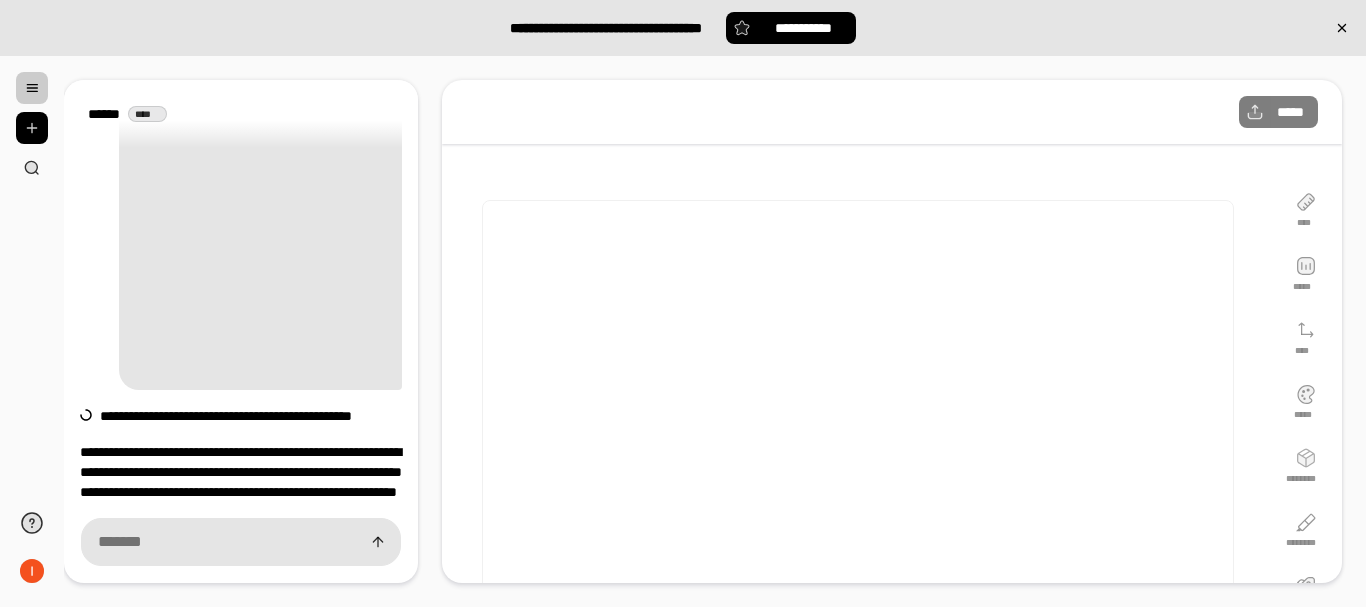 scroll, scrollTop: 883, scrollLeft: 0, axis: vertical 